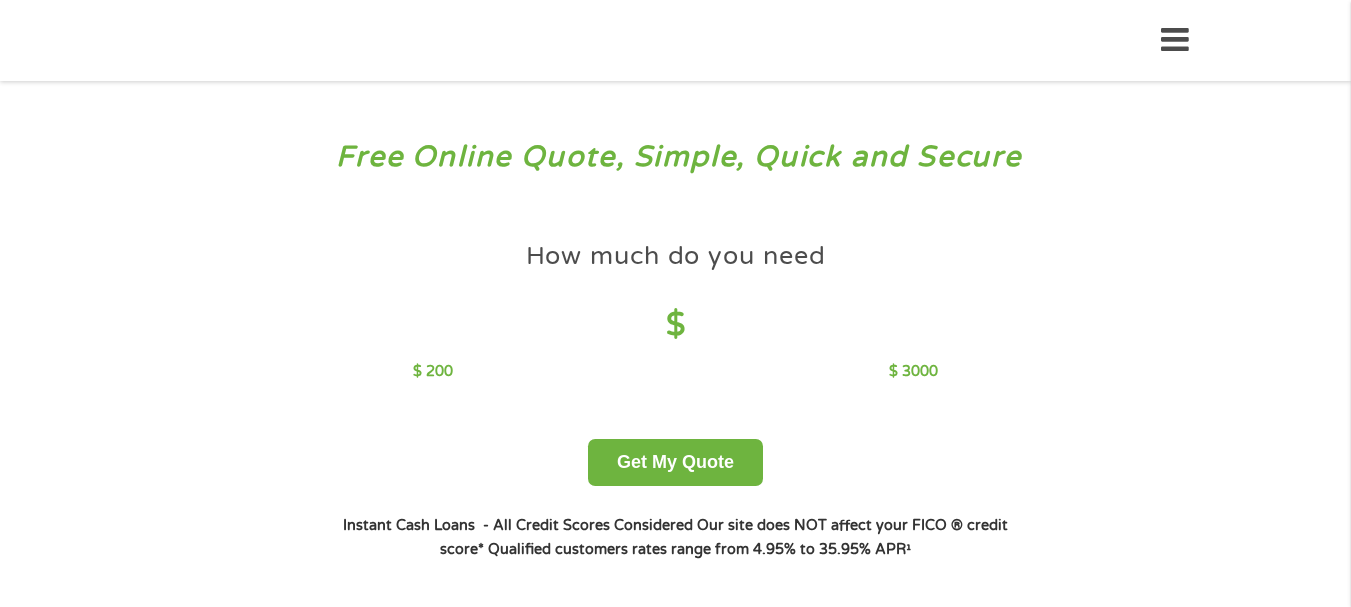 scroll, scrollTop: 0, scrollLeft: 0, axis: both 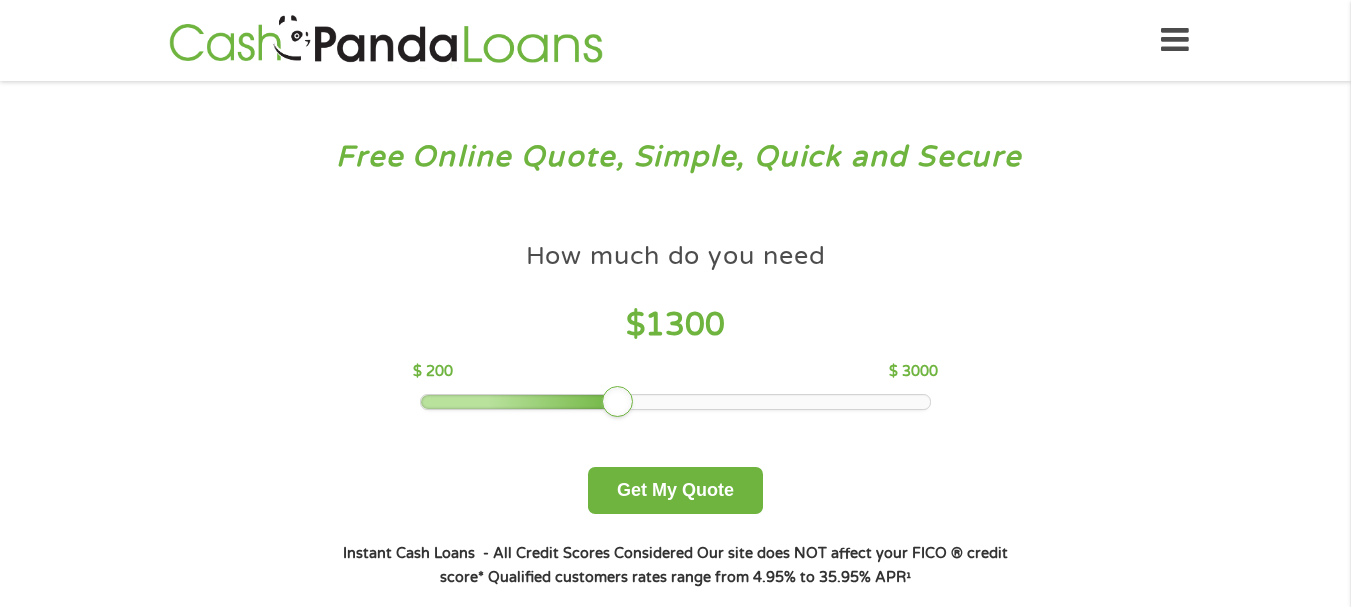click at bounding box center [675, 402] 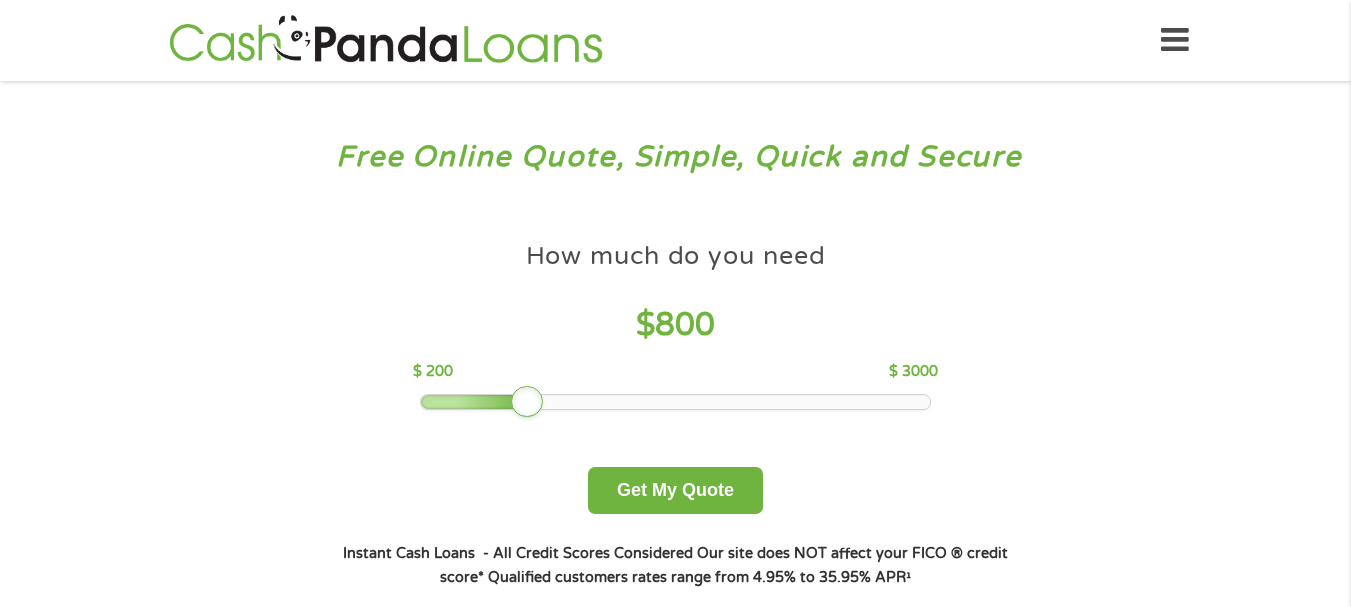 drag, startPoint x: 621, startPoint y: 400, endPoint x: 527, endPoint y: 428, distance: 98.0816 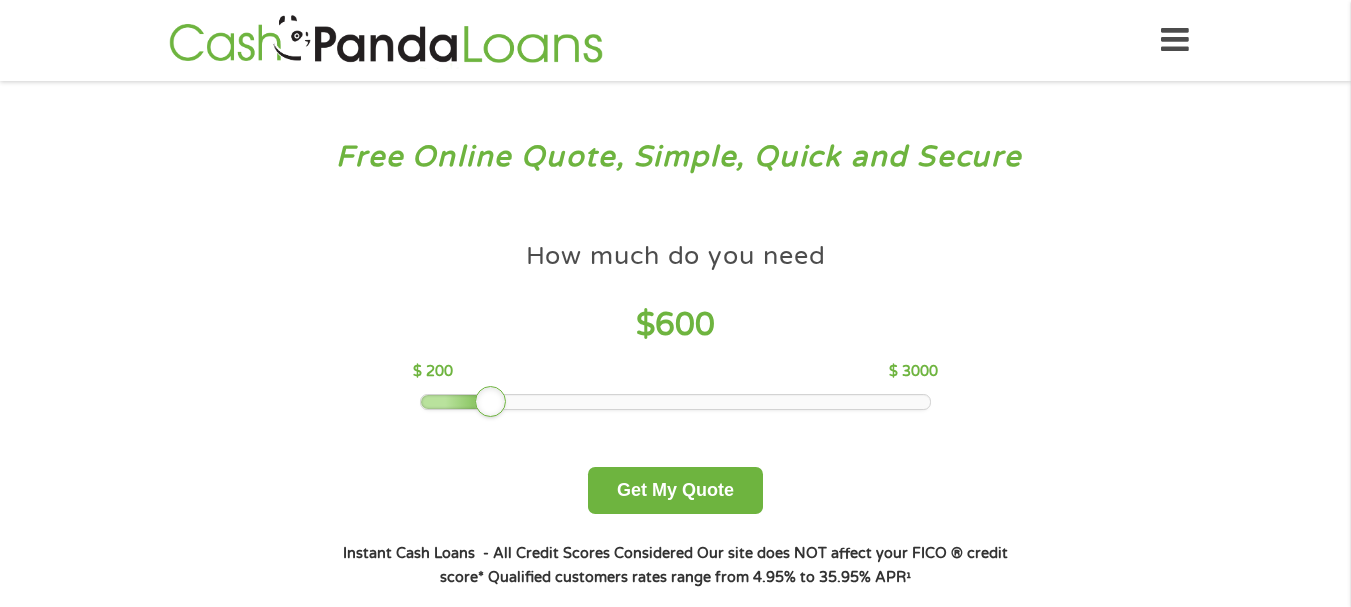 drag, startPoint x: 530, startPoint y: 390, endPoint x: 500, endPoint y: 400, distance: 31.622776 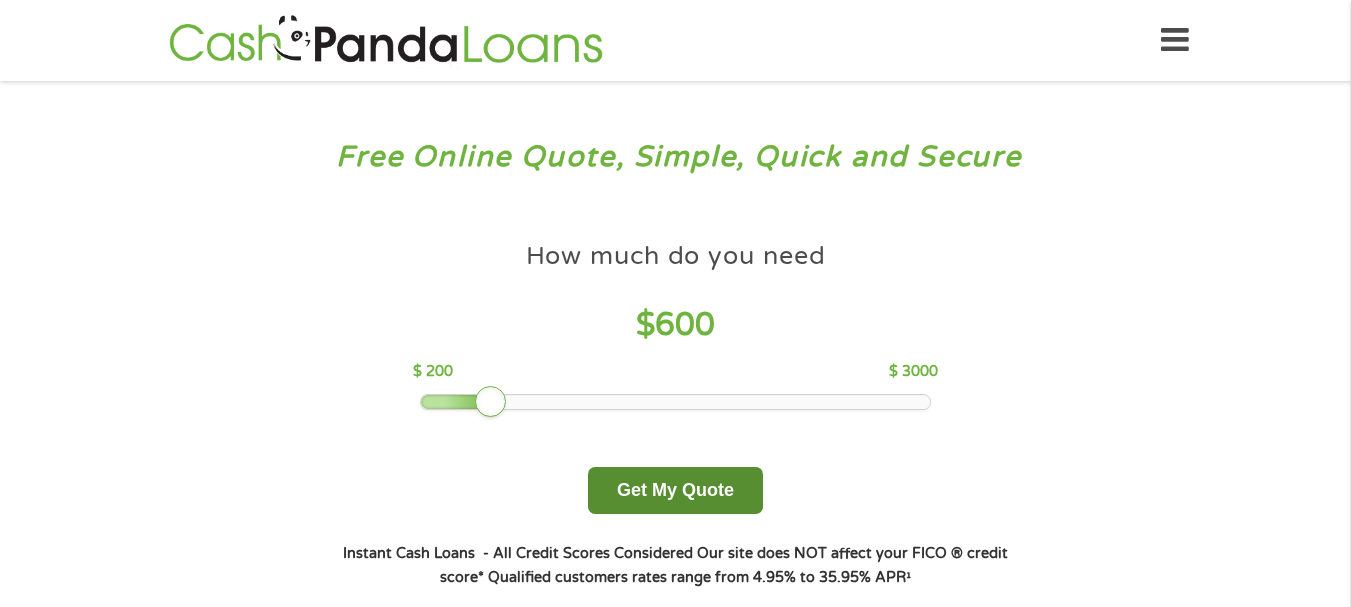 click on "Get My Quote" at bounding box center [675, 490] 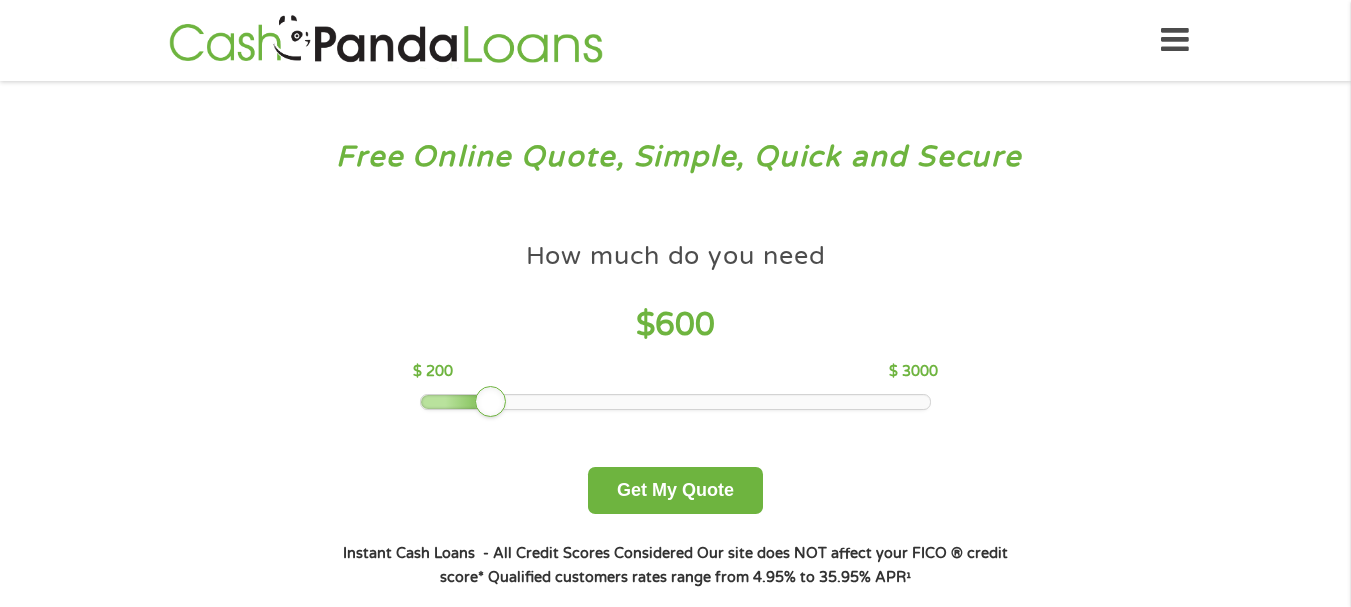 click on "How much do you need? $300 $500 $750 $900 $1000 $1500 $2000 $2500 $3000 Other amount $  1000   Get My Quote How much do you need $  600 $ 200 $ 3000   Get My Quote   Instant Cash Loans  - All Credit Scores Considered   Our site does NOT affect your FICO ® credit score*   Qualified customers rates range from 4.95% to 35.95% APR¹" at bounding box center [675, 410] 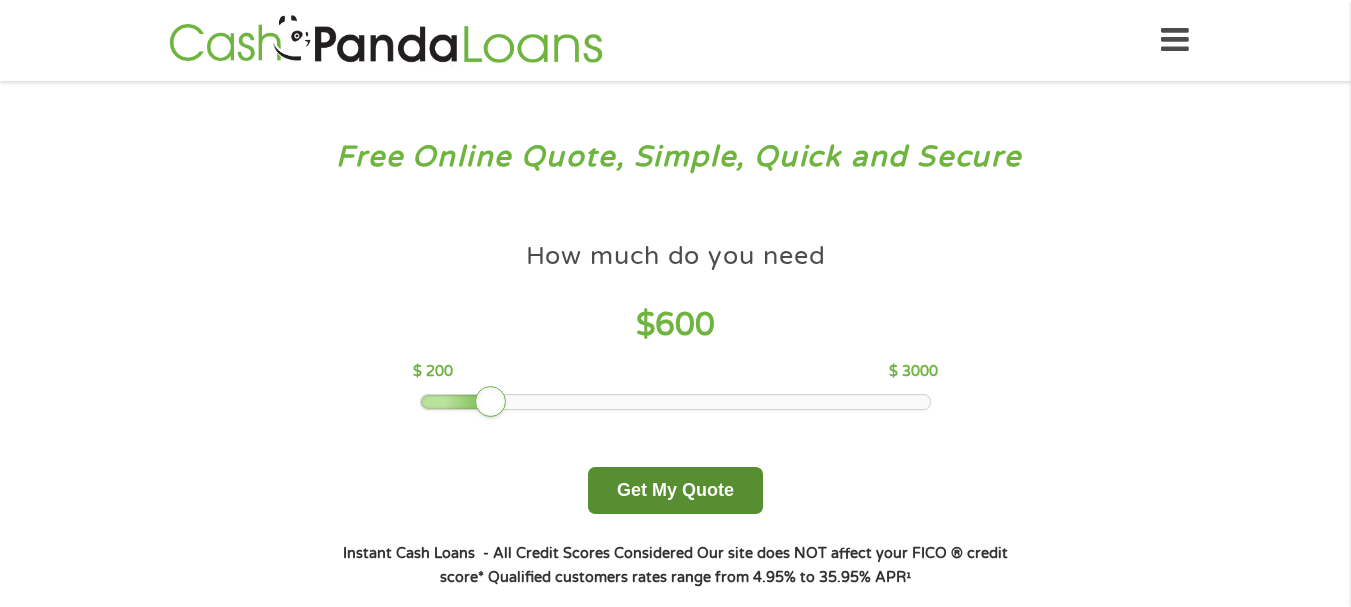click on "Get My Quote" at bounding box center (675, 490) 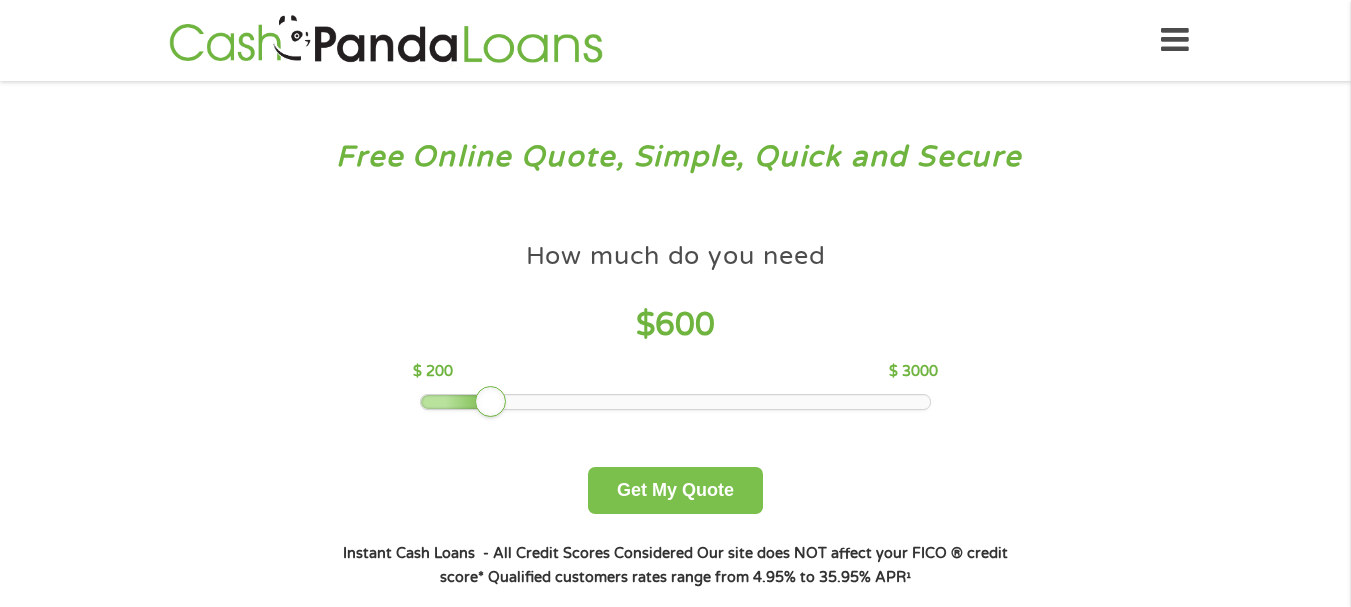 scroll, scrollTop: 282, scrollLeft: 0, axis: vertical 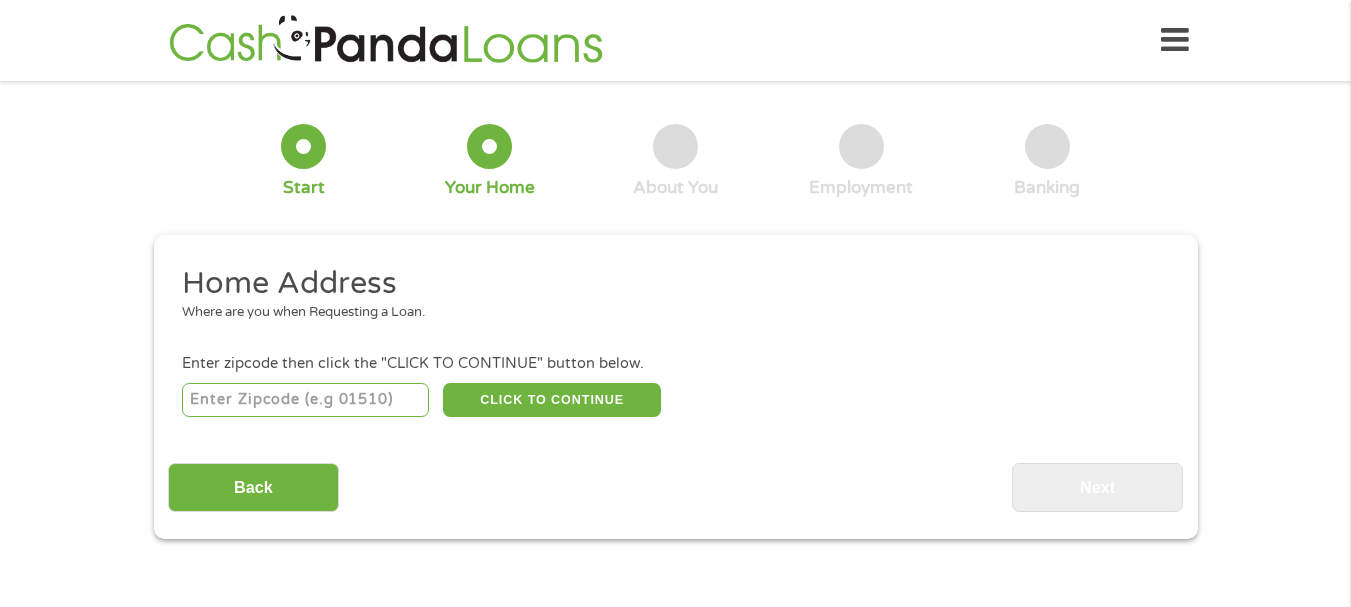 click at bounding box center (305, 400) 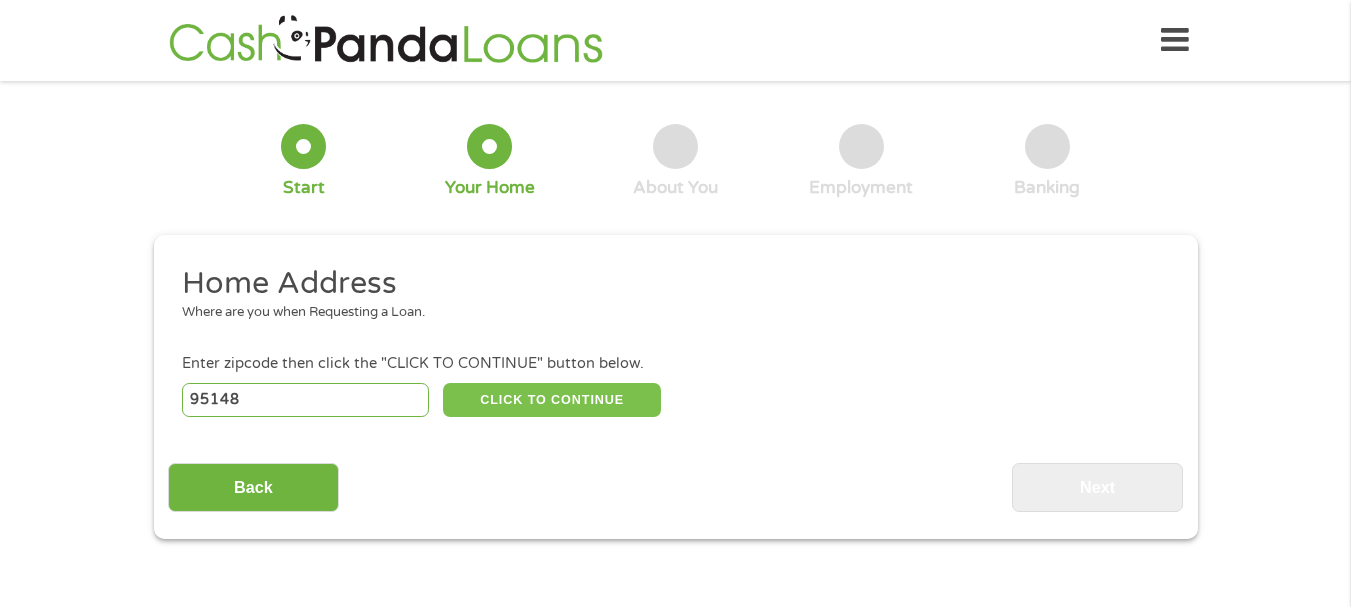 click on "CLICK TO CONTINUE" at bounding box center [552, 400] 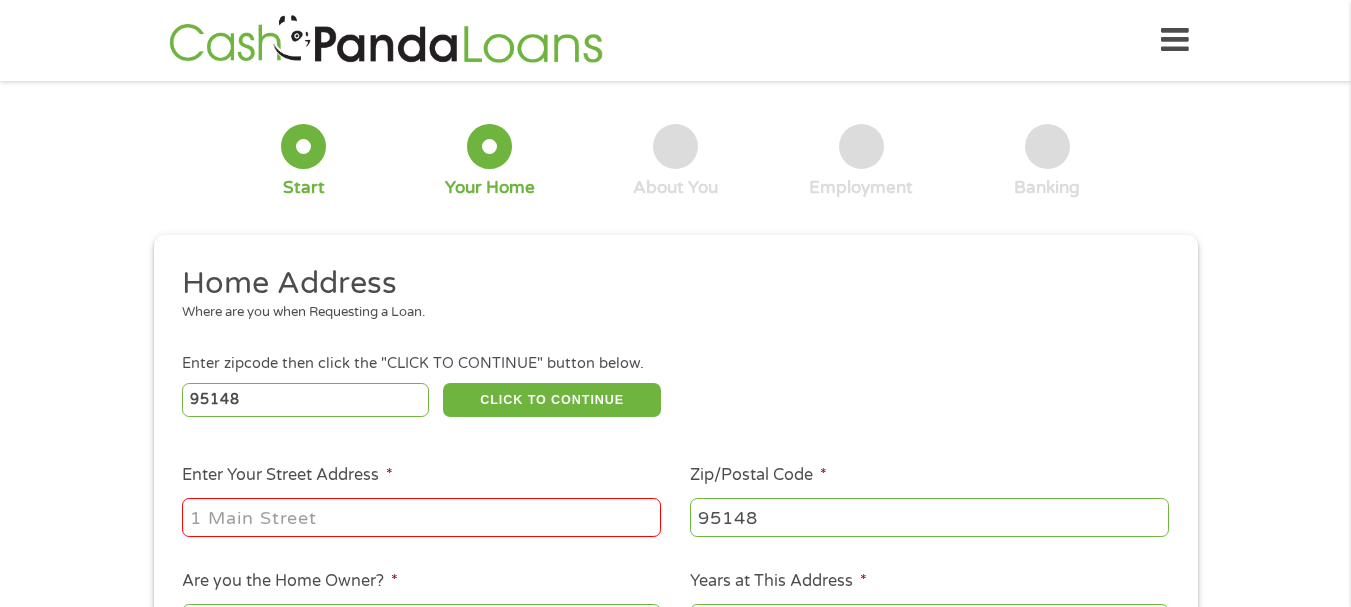 drag, startPoint x: 322, startPoint y: 526, endPoint x: 803, endPoint y: 528, distance: 481.00415 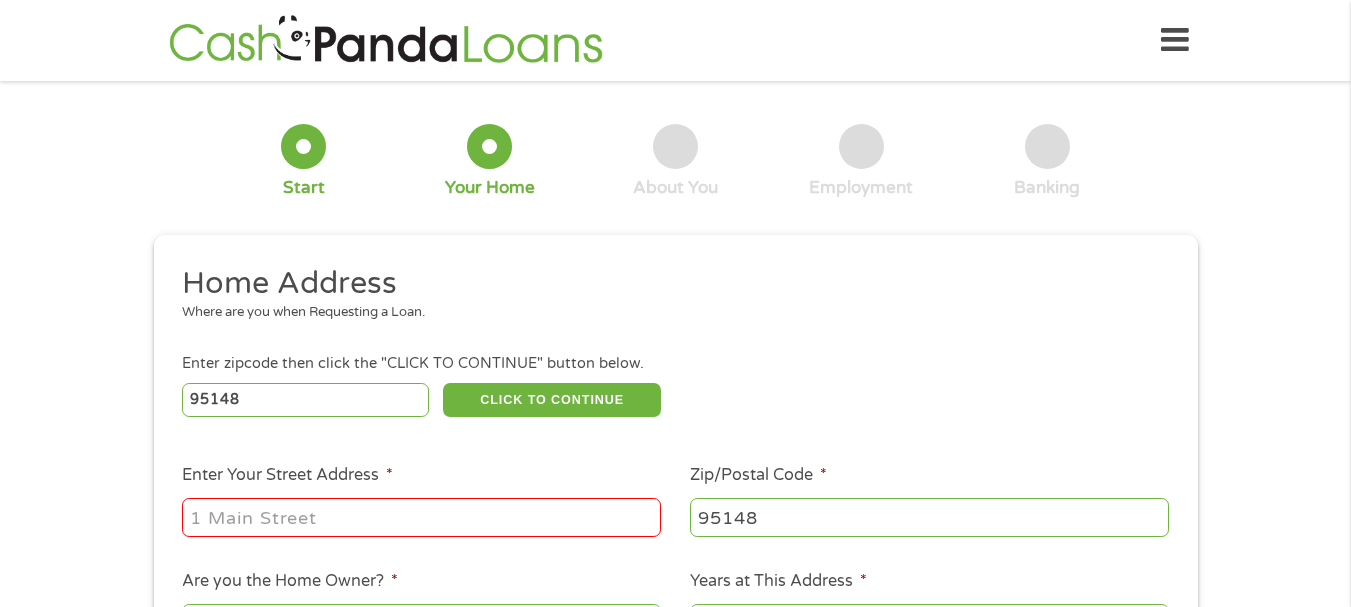type on "3277 S.WUITE RD # 178" 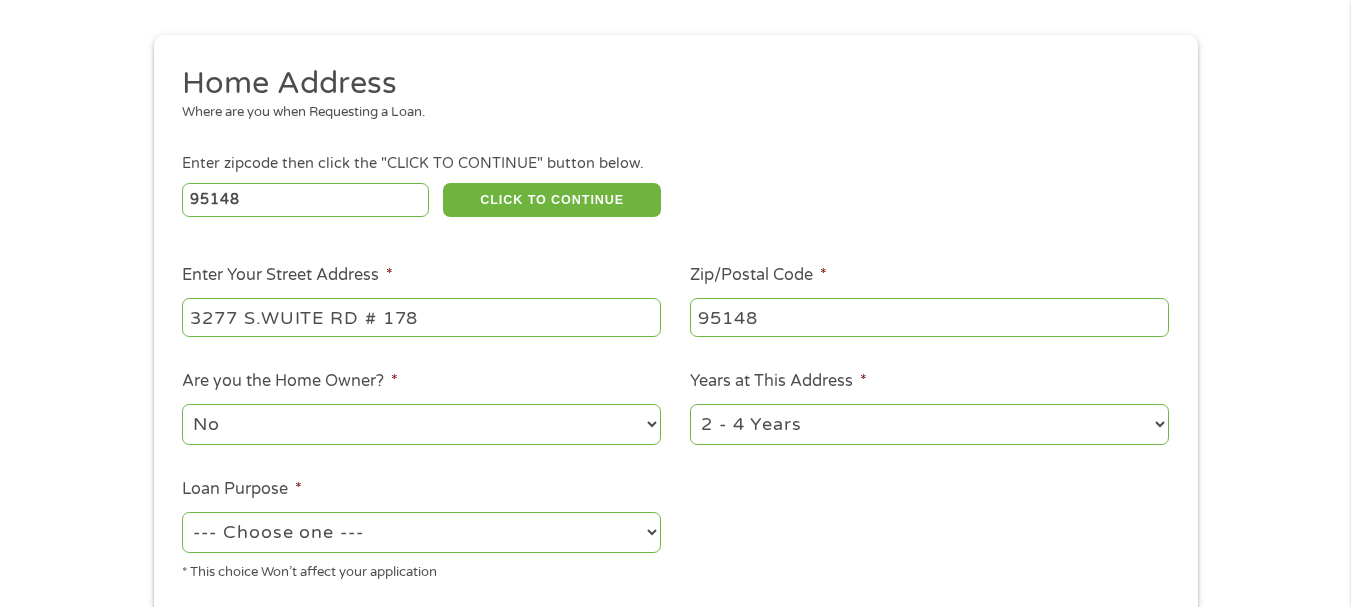 scroll, scrollTop: 300, scrollLeft: 0, axis: vertical 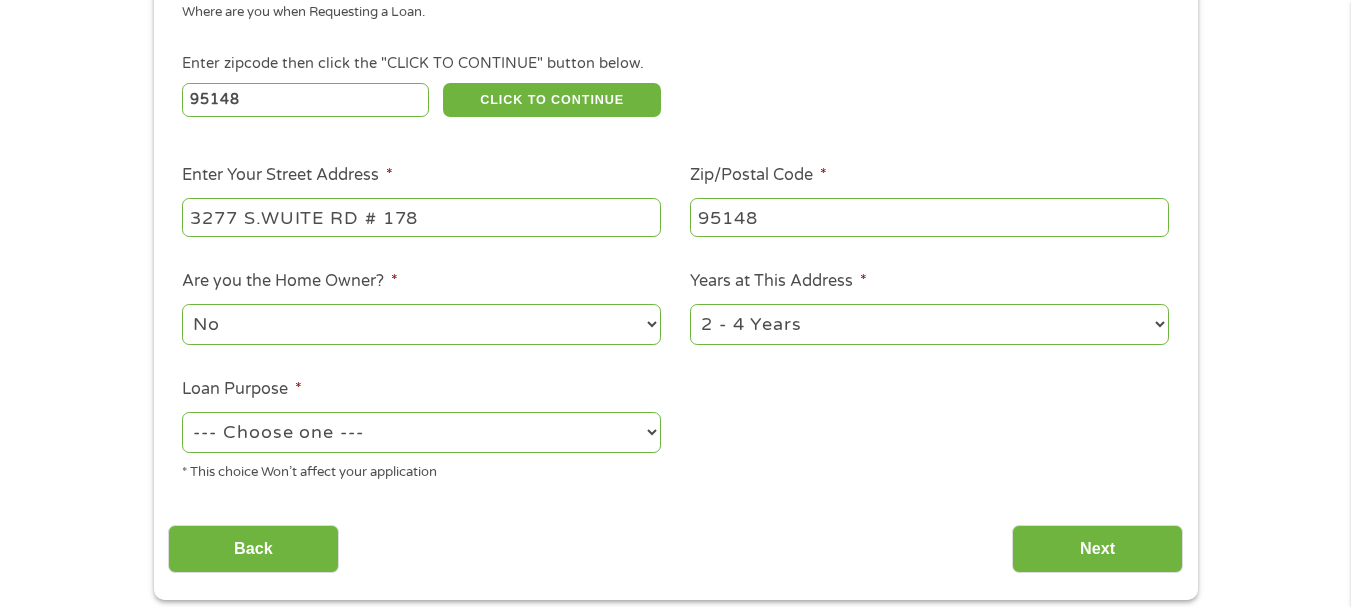 click on "Years at This Address * 1 Year or less 1 - 2 Years 2 - 4 Years Over 4 Years" at bounding box center (930, 308) 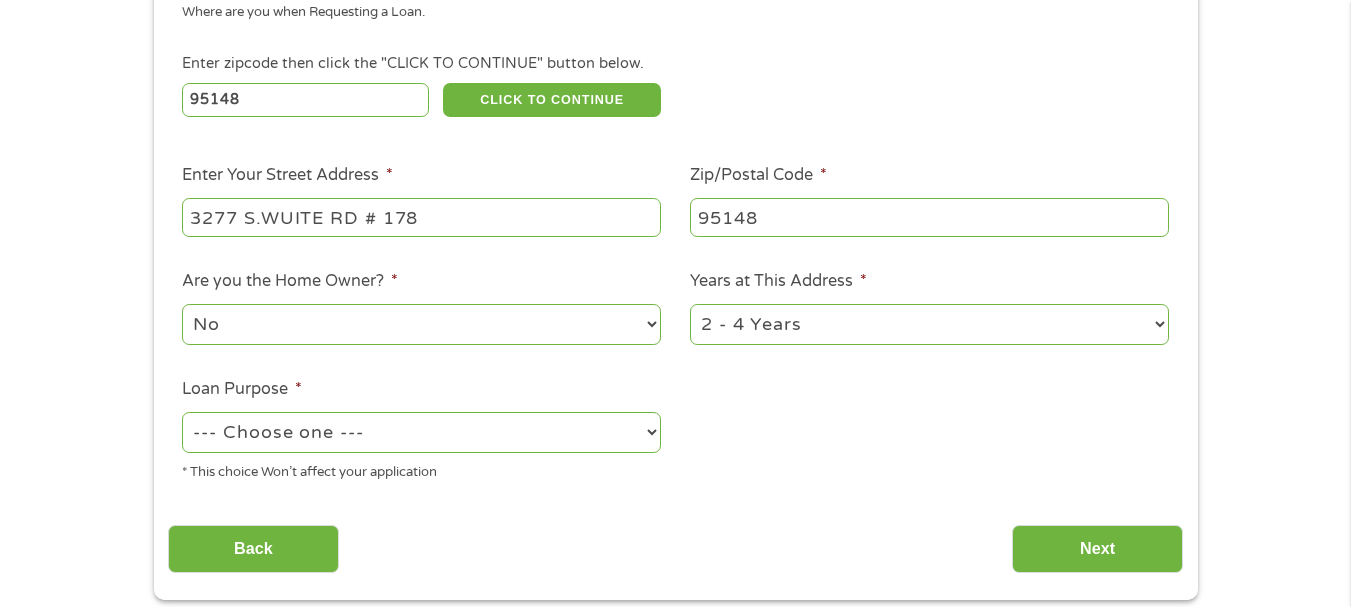 click on "1 Year or less 1 - 2 Years 2 - 4 Years Over 4 Years" at bounding box center (929, 324) 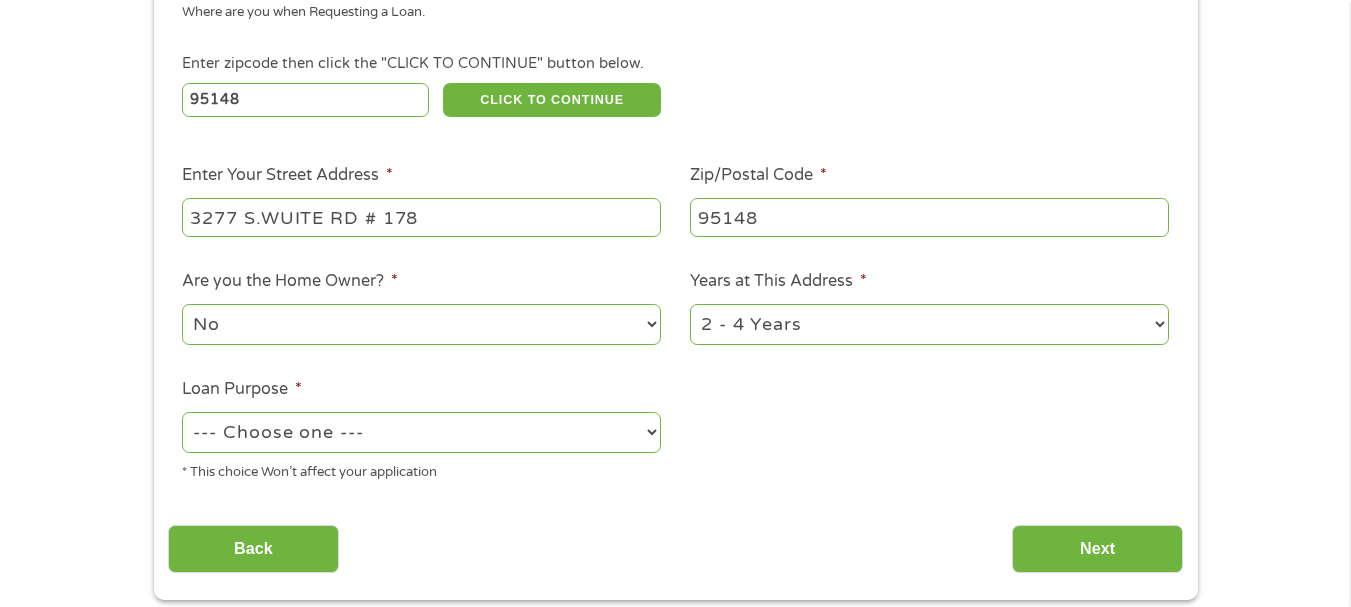 select on "60months" 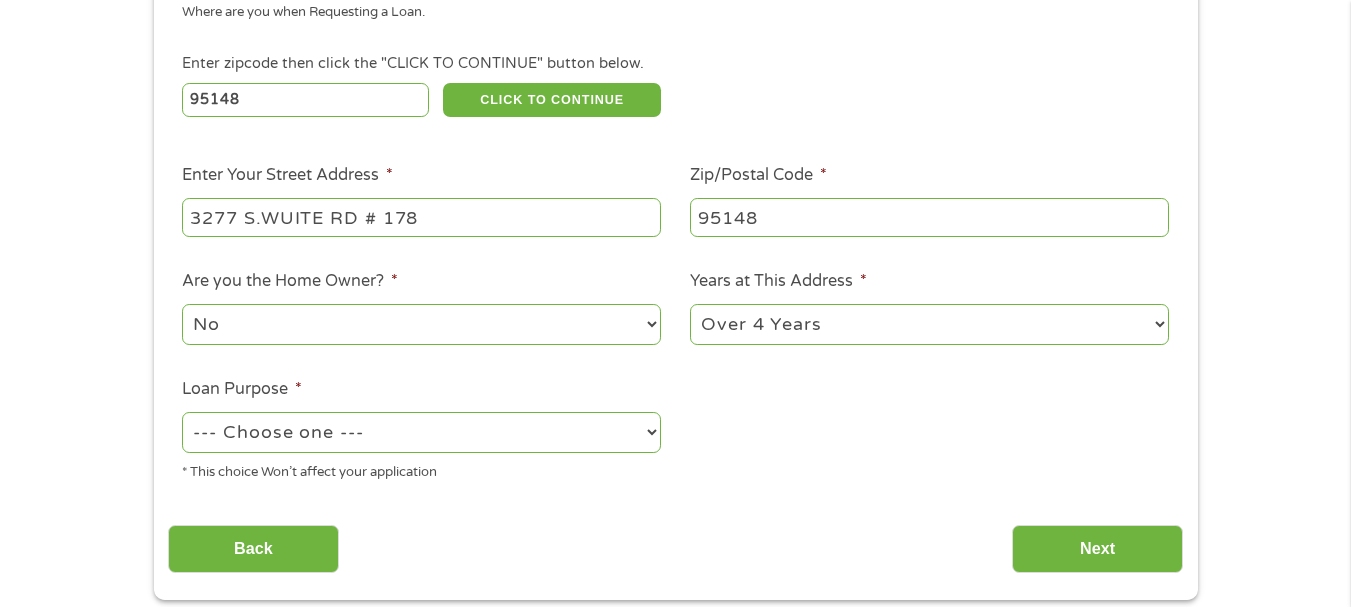 click on "1 Year or less 1 - 2 Years 2 - 4 Years Over 4 Years" at bounding box center [929, 324] 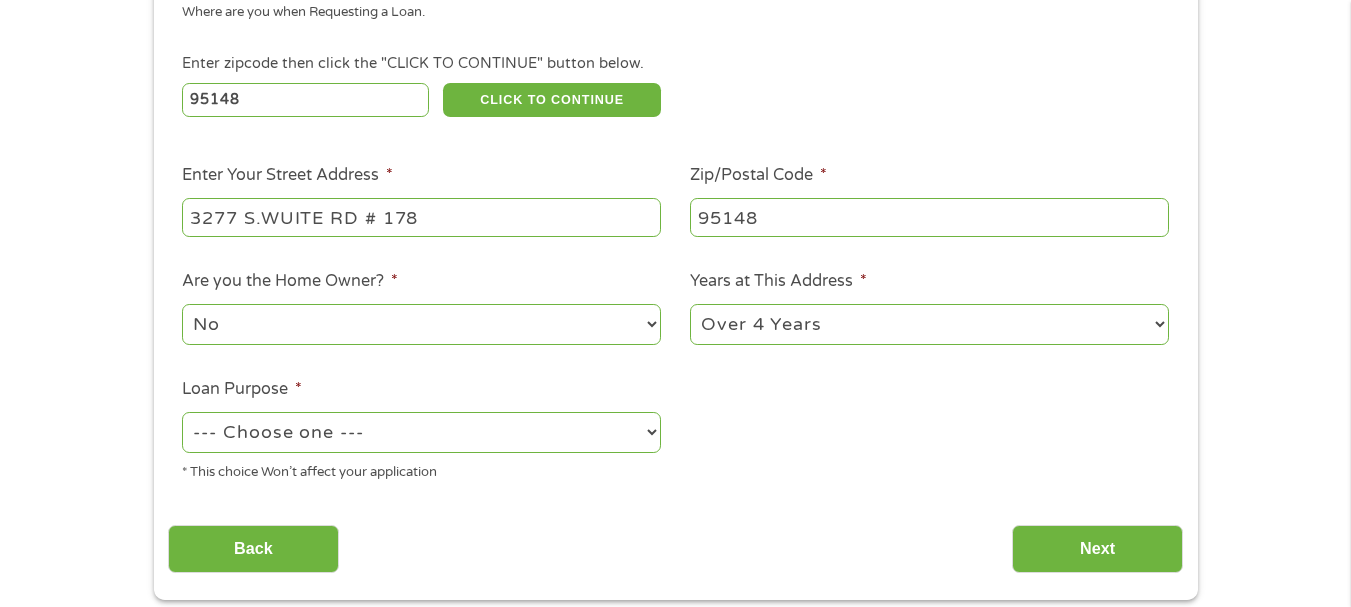 click on "--- Choose one --- Pay Bills Debt Consolidation Home Improvement Major Purchase Car Loan Short Term Cash Medical Expenses Other" at bounding box center [421, 432] 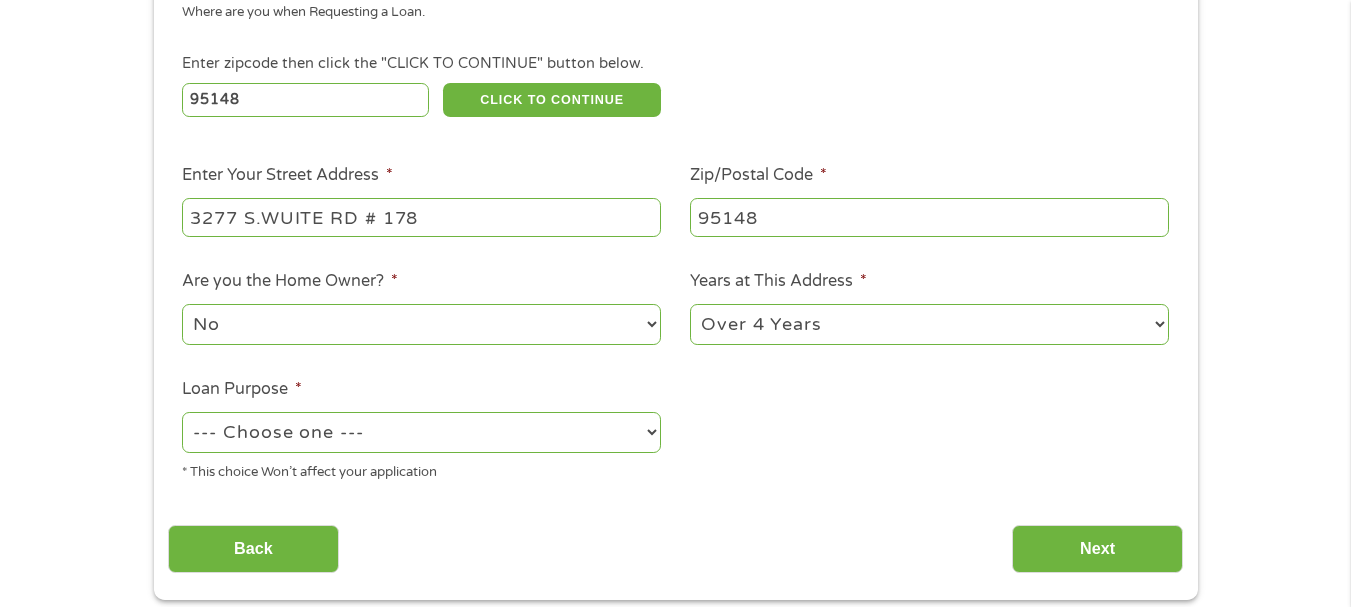 select on "other" 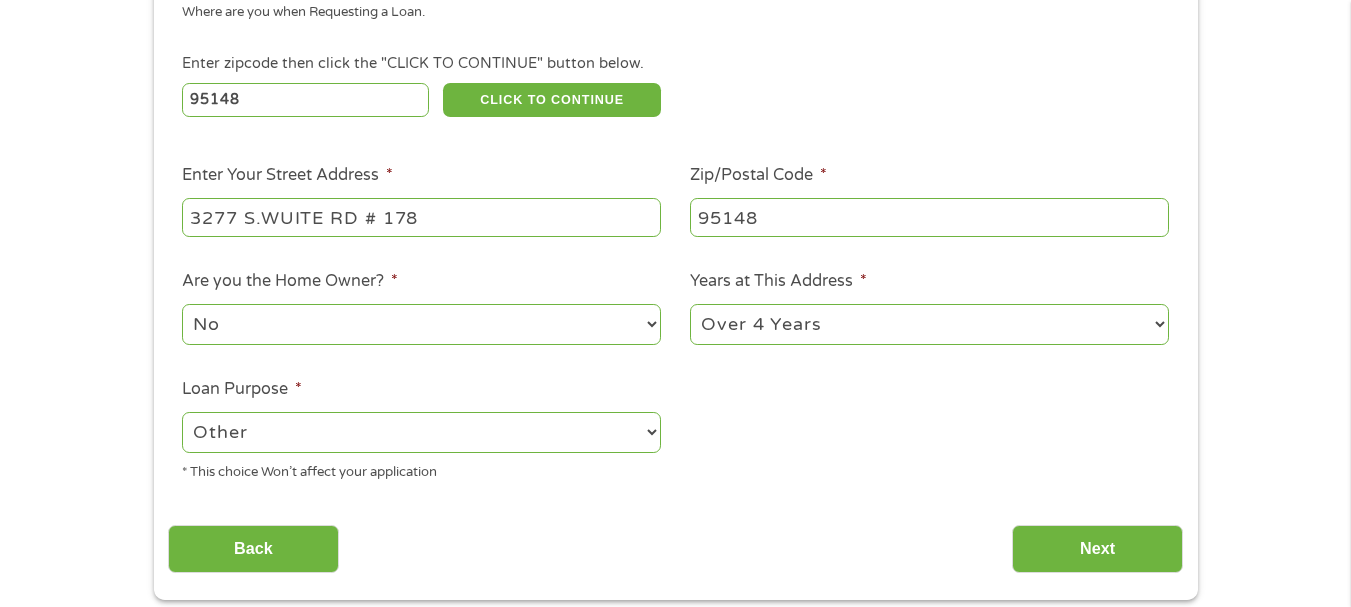 click on "--- Choose one --- Pay Bills Debt Consolidation Home Improvement Major Purchase Car Loan Short Term Cash Medical Expenses Other" at bounding box center (421, 432) 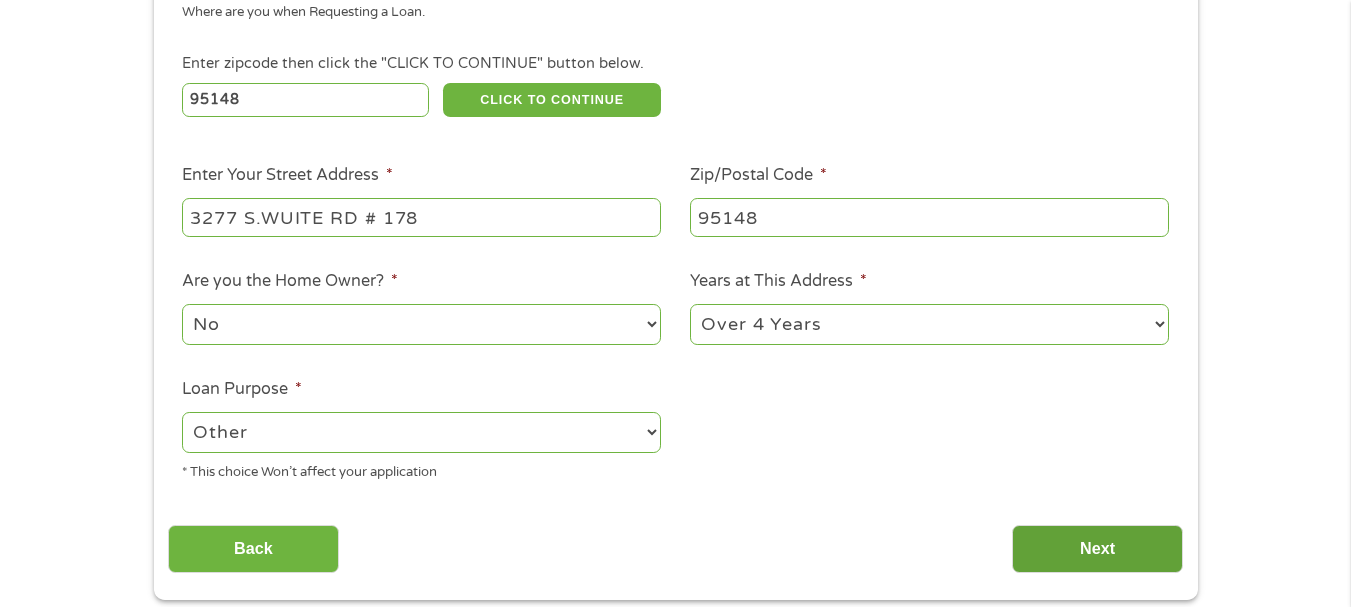 click on "Next" at bounding box center (1097, 549) 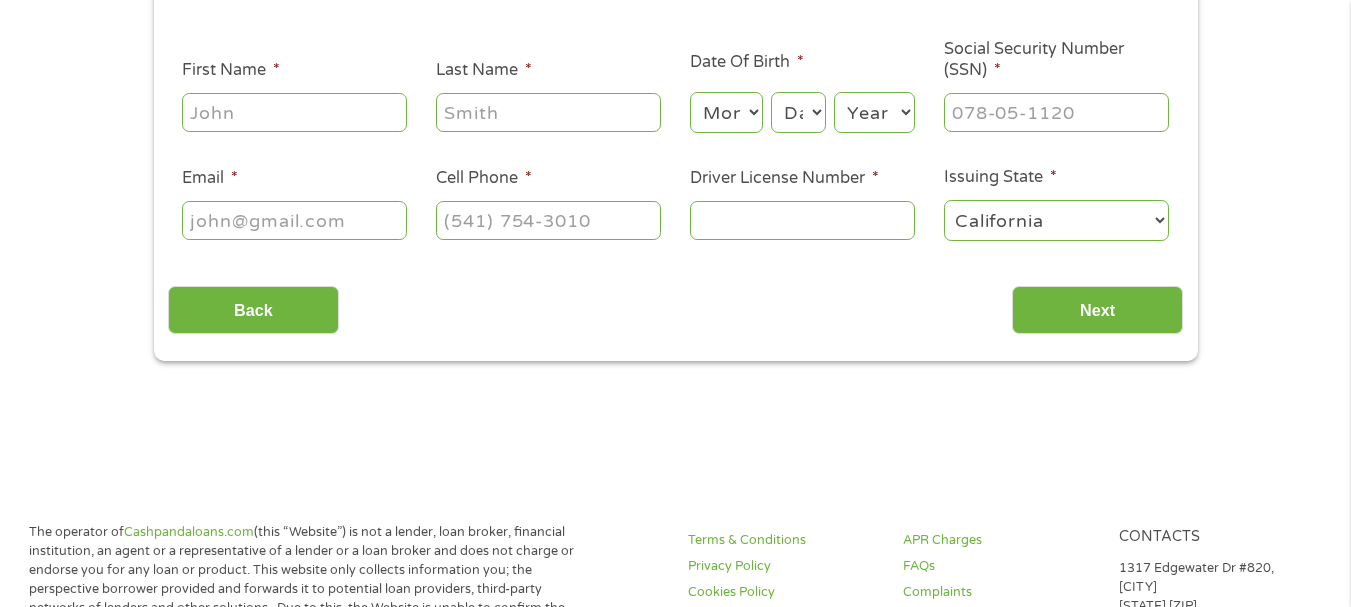 scroll, scrollTop: 292, scrollLeft: 0, axis: vertical 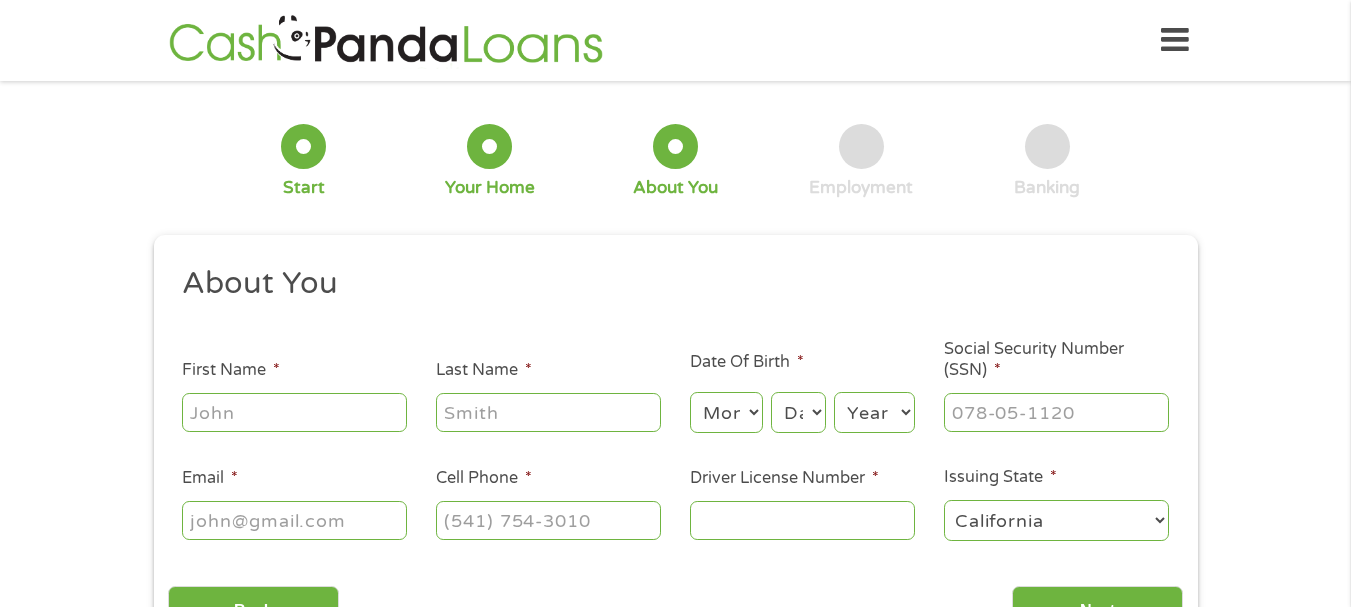 click on "First Name *" at bounding box center [294, 412] 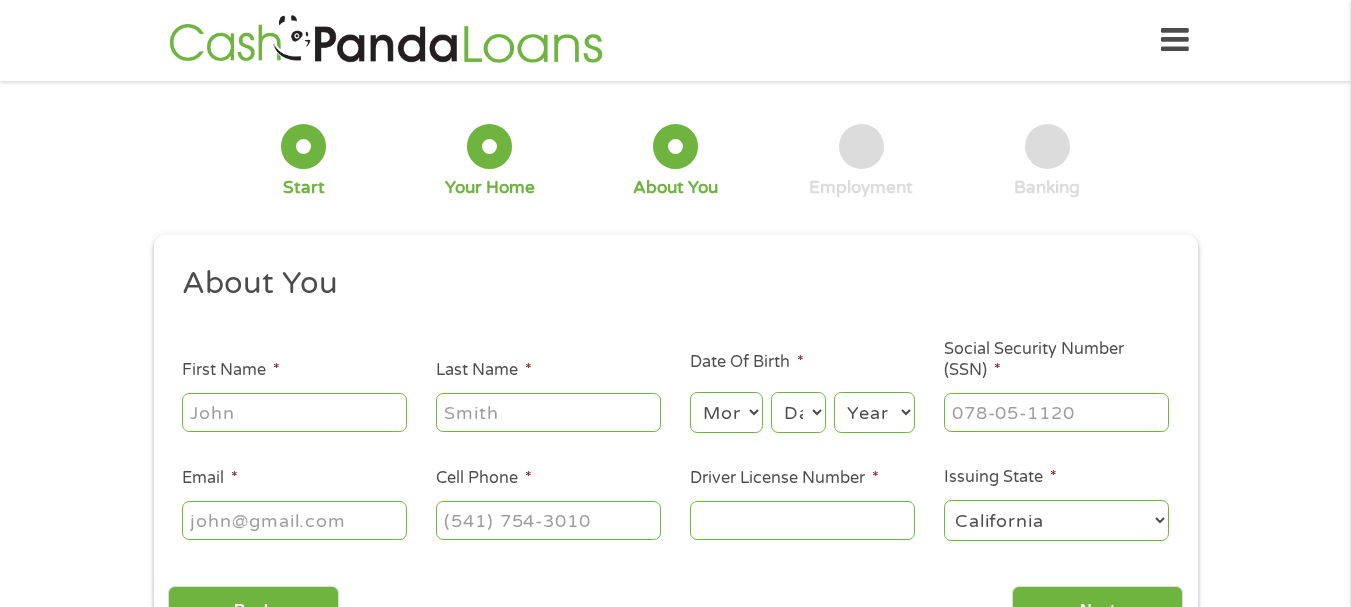 type on "[NAME]" 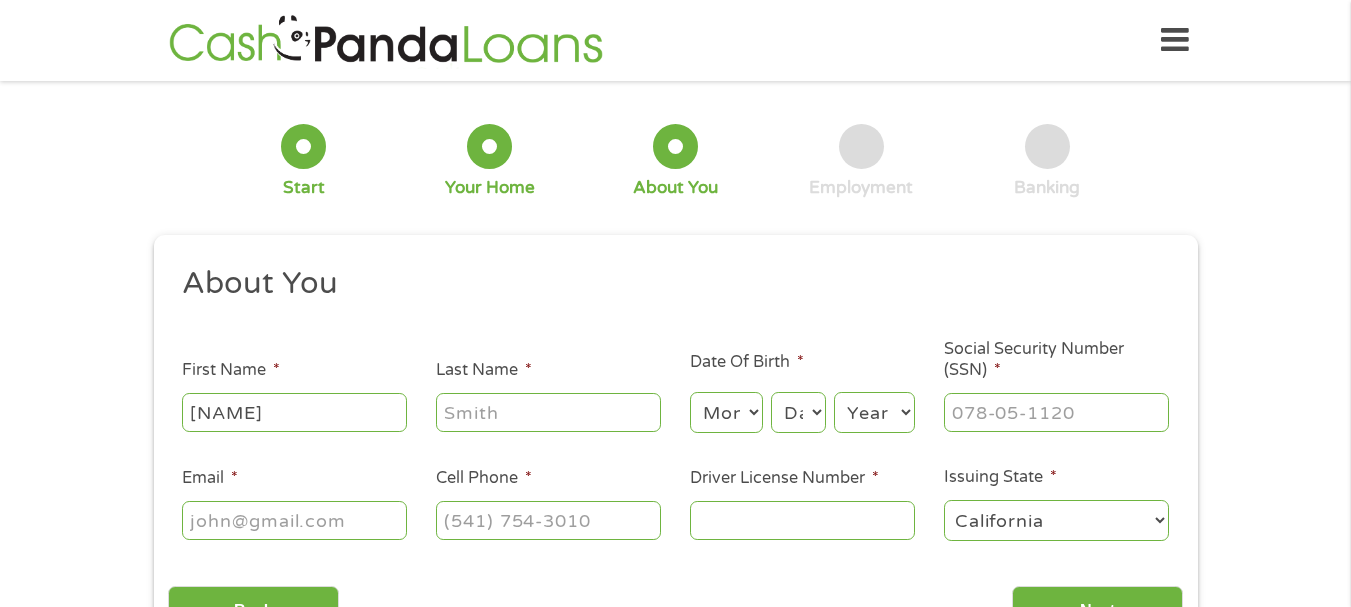 type on "[LAST]" 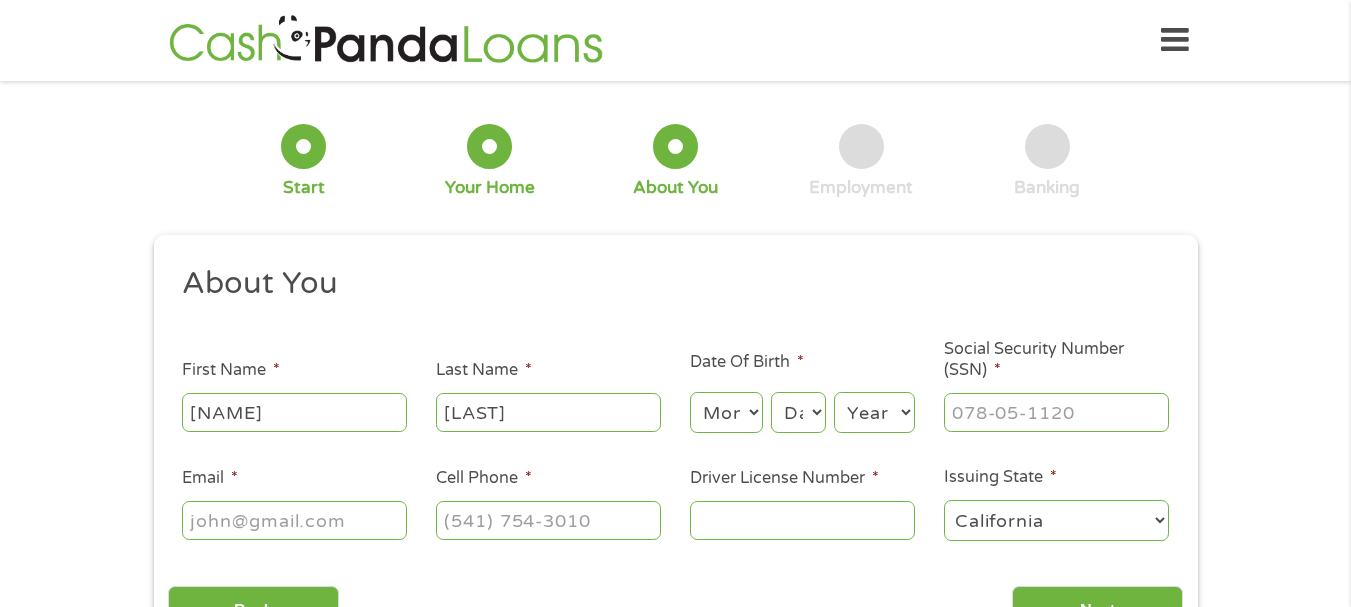 type on "[EMAIL]" 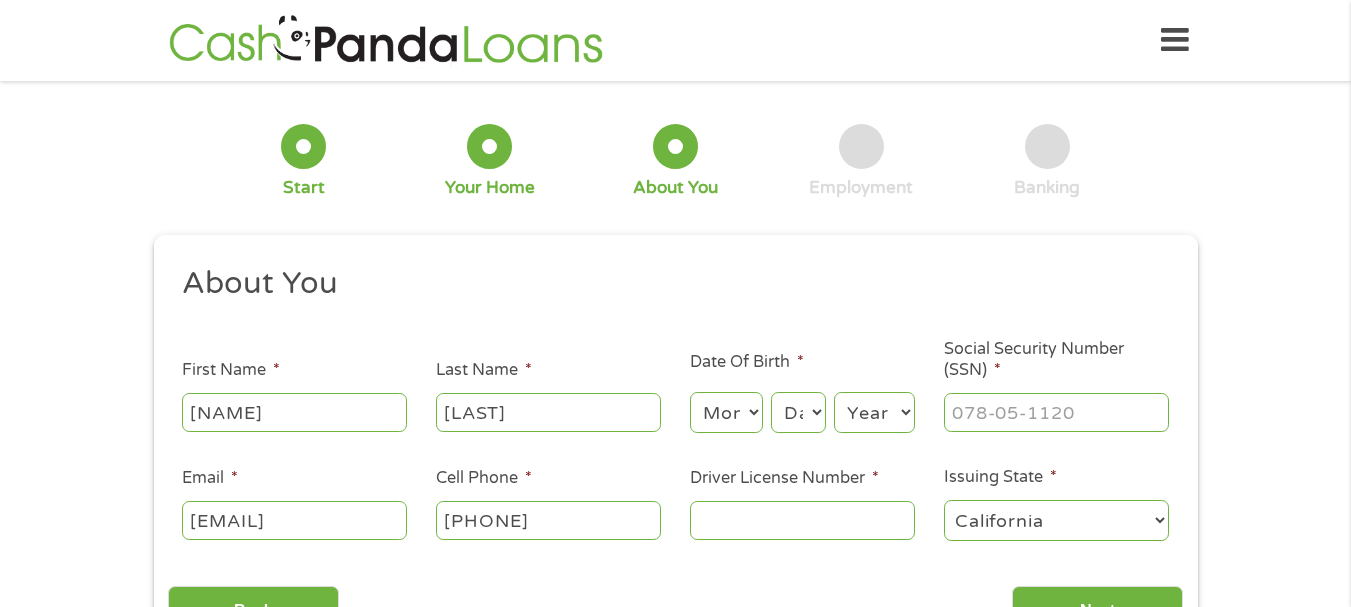 click on "[PHONE]" at bounding box center [548, 520] 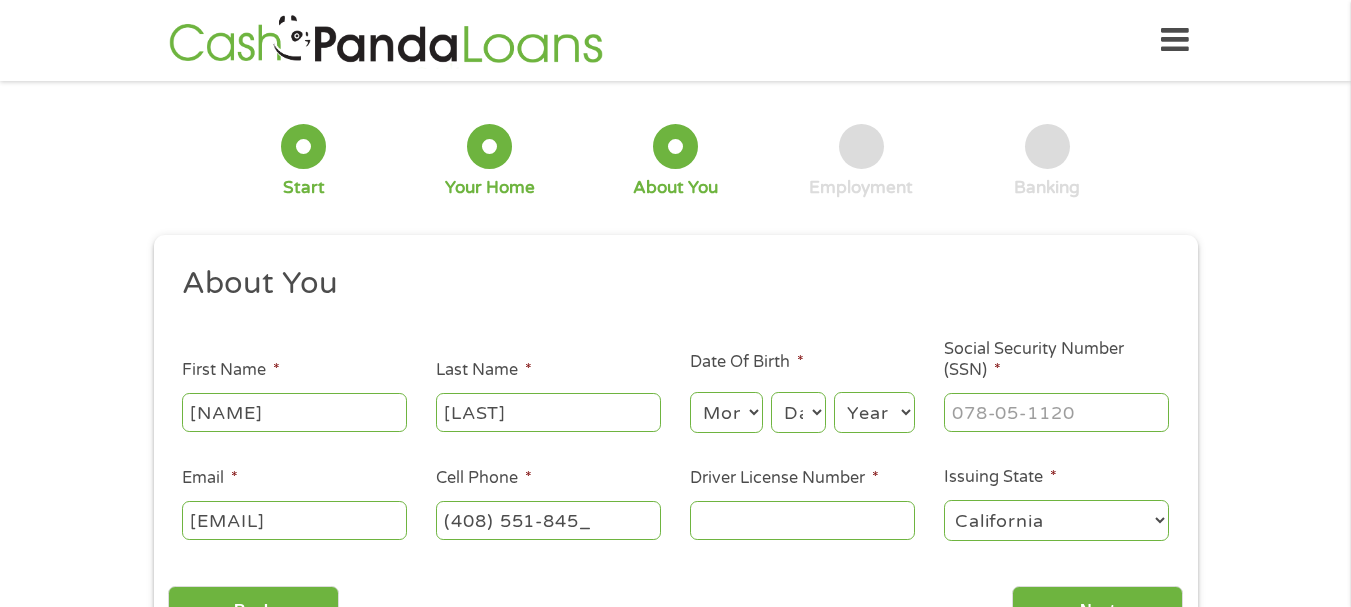 type on "(408) 551-8458" 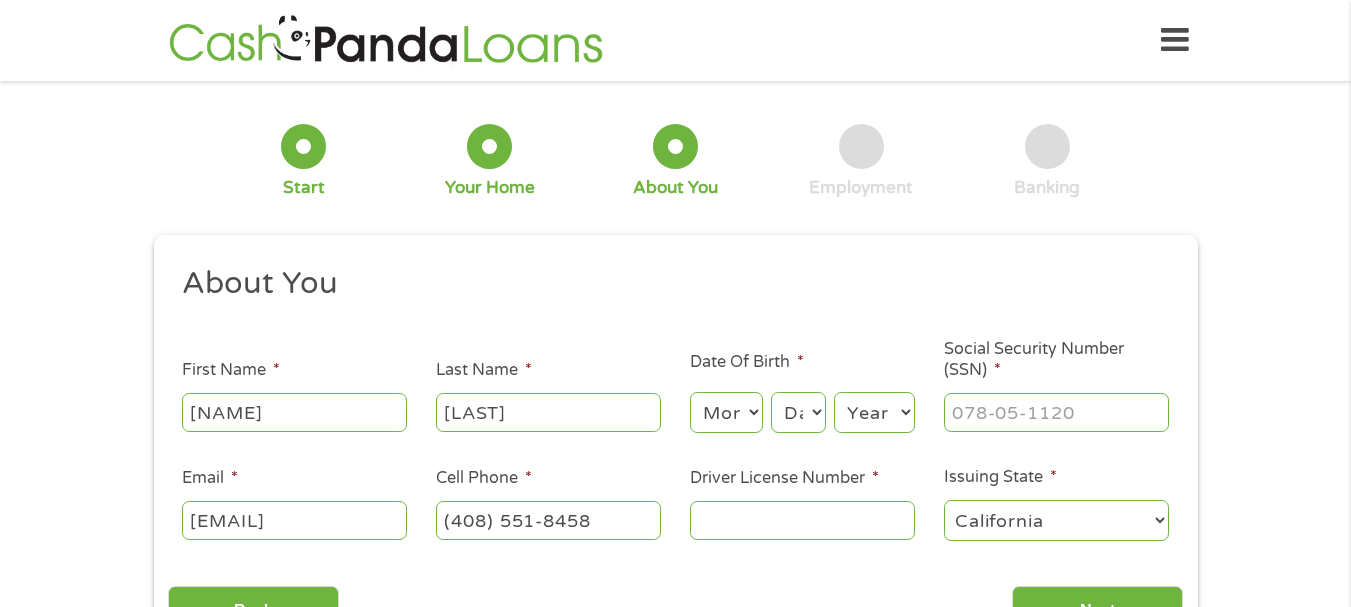 click on "Driver License Number *" at bounding box center [802, 520] 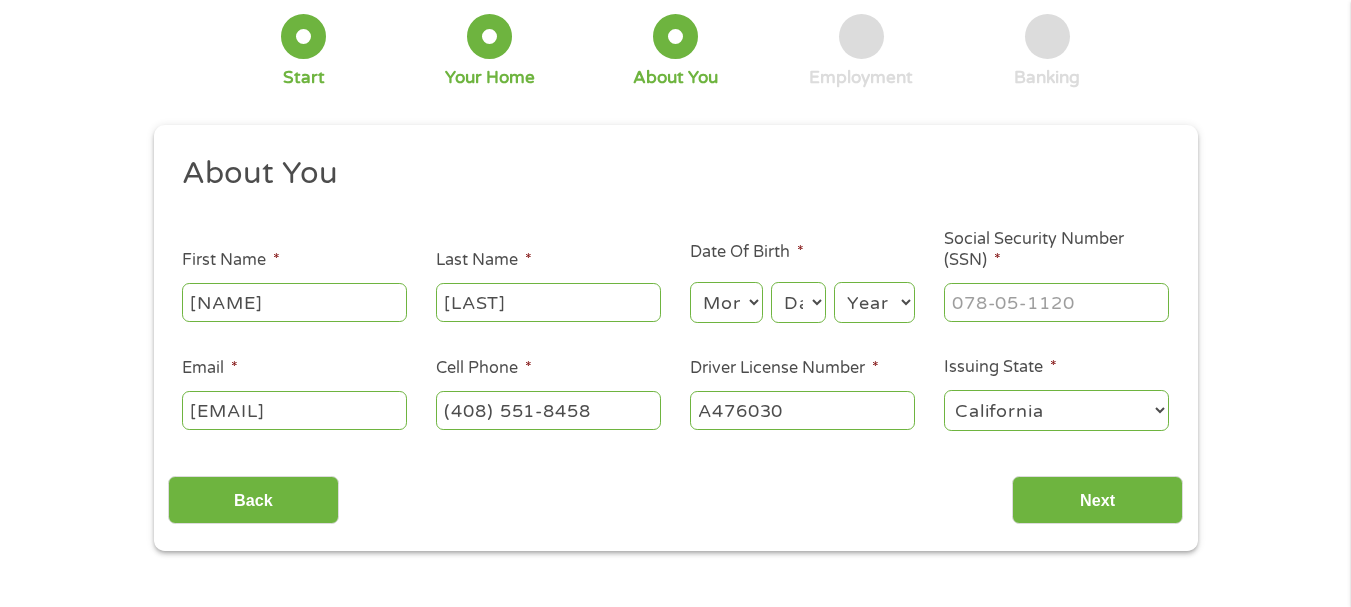 scroll, scrollTop: 200, scrollLeft: 0, axis: vertical 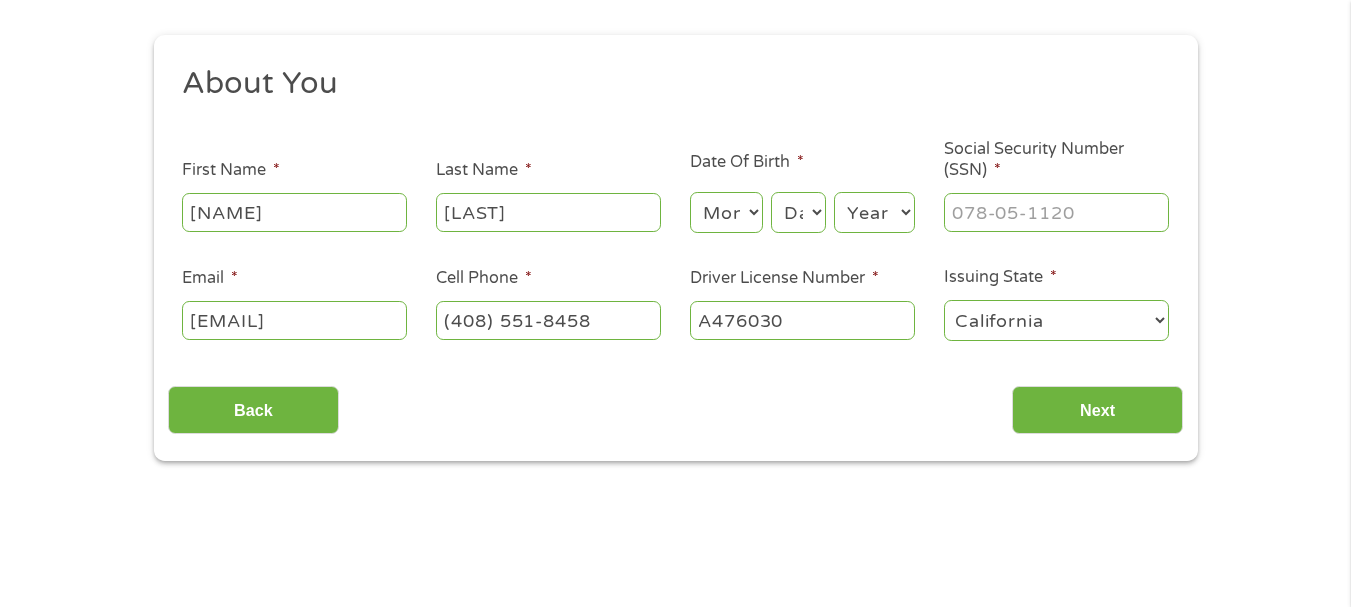 type on "A476030" 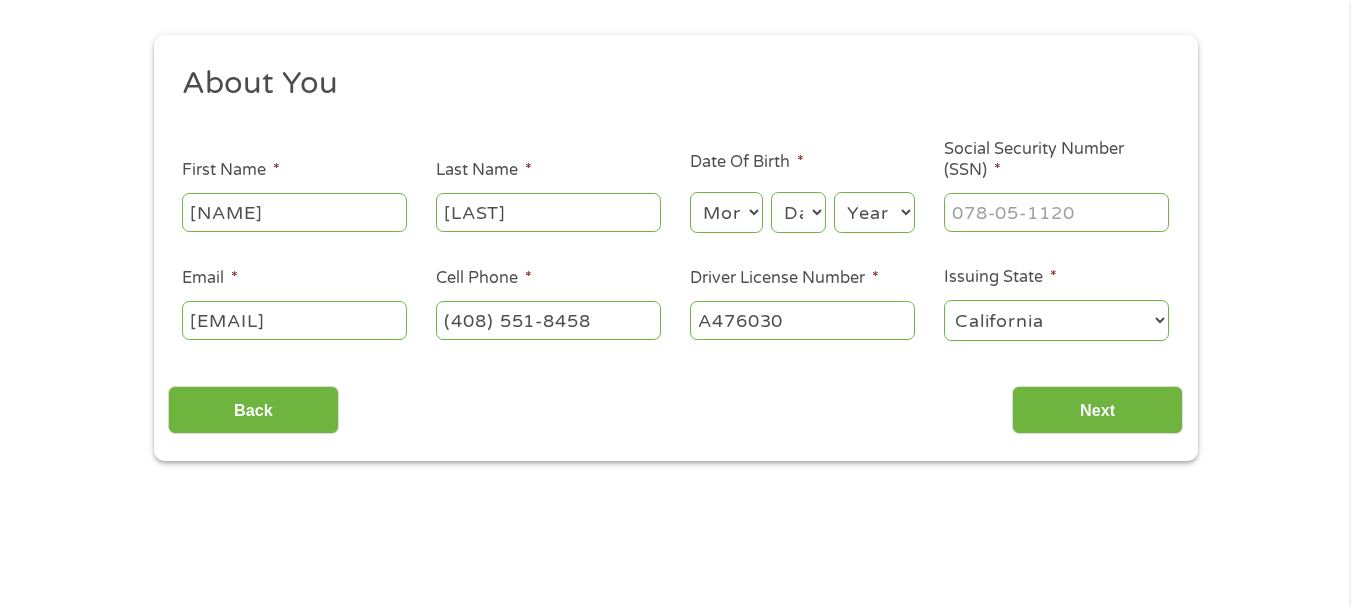 click on "Month 1 2 3 4 5 6 7 8 9 10 11 12" at bounding box center [726, 212] 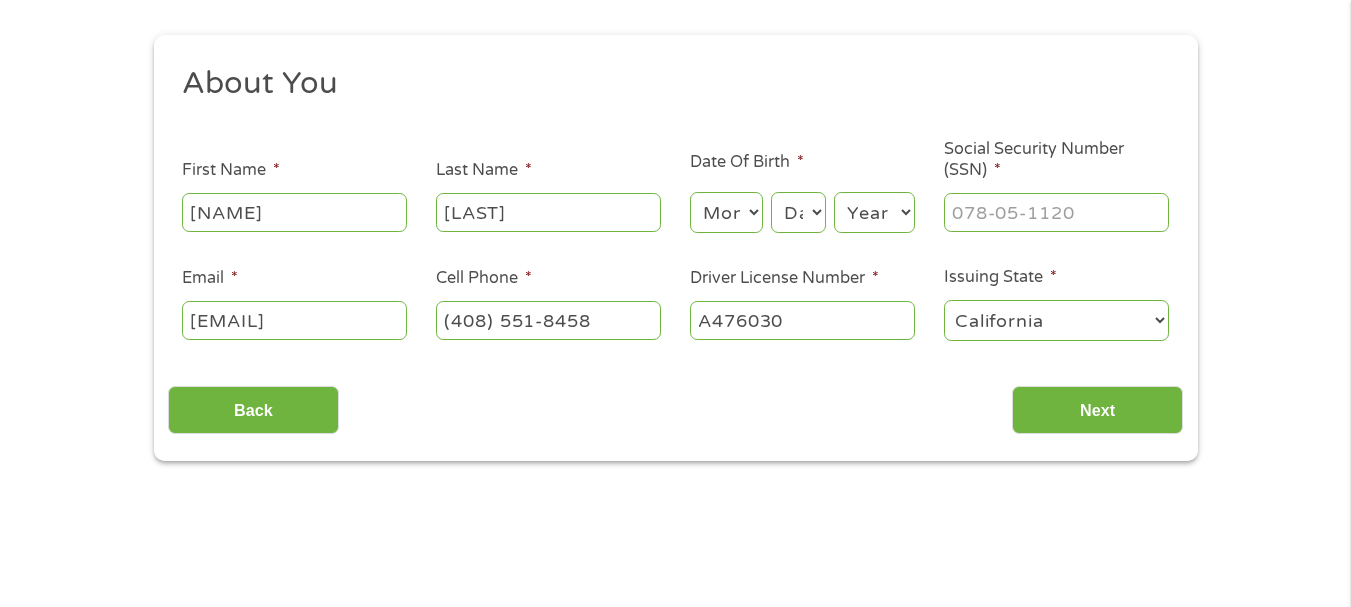 select on "2" 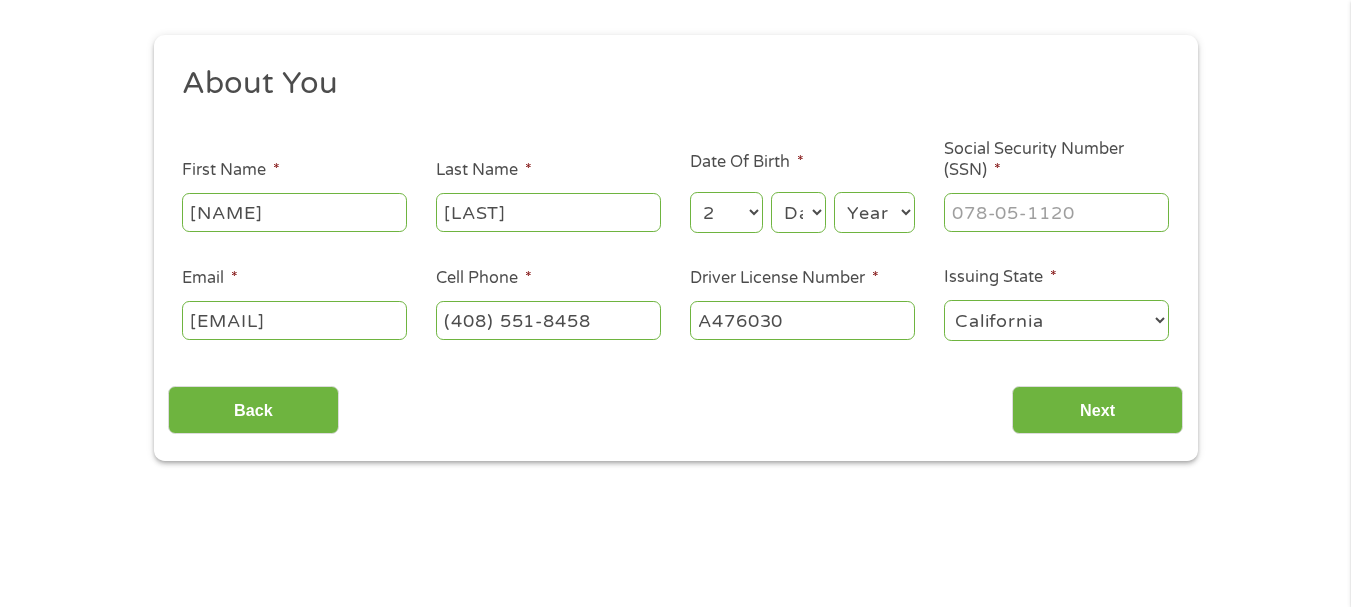 click on "Month 1 2 3 4 5 6 7 8 9 10 11 12" at bounding box center [726, 212] 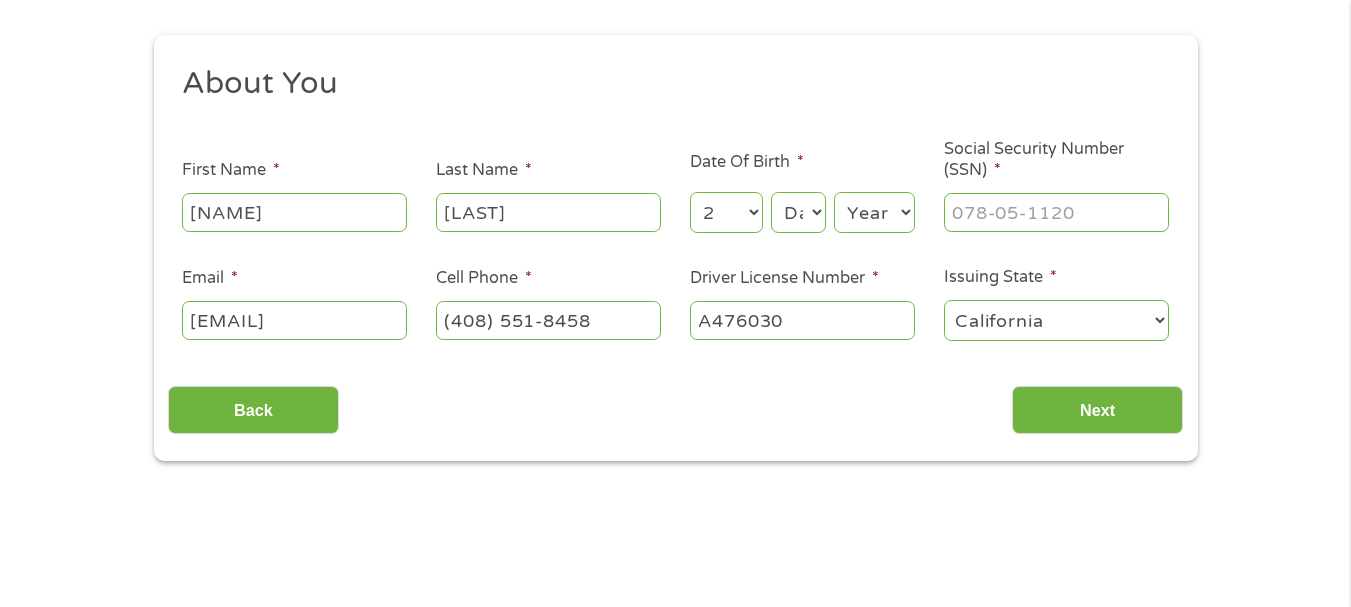 click on "Day 1 2 3 4 5 6 7 8 9 10 11 12 13 14 15 16 17 18 19 20 21 22 23 24 25 26 27 28 29 30 31" at bounding box center (798, 212) 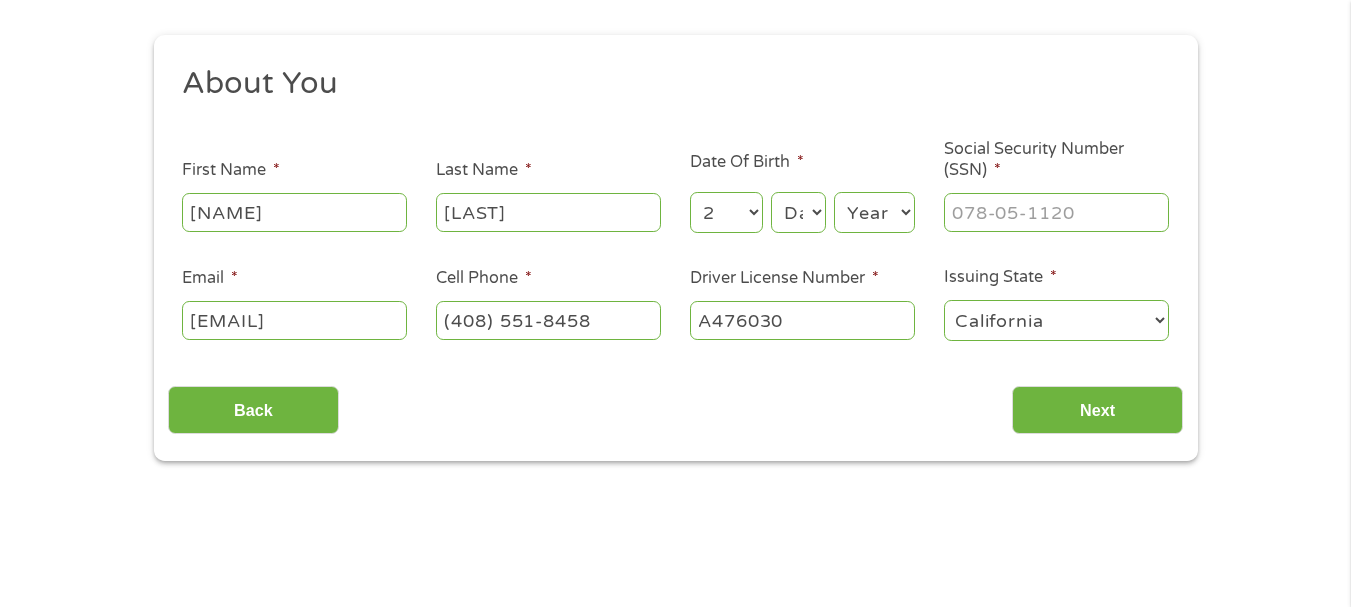 select on "8" 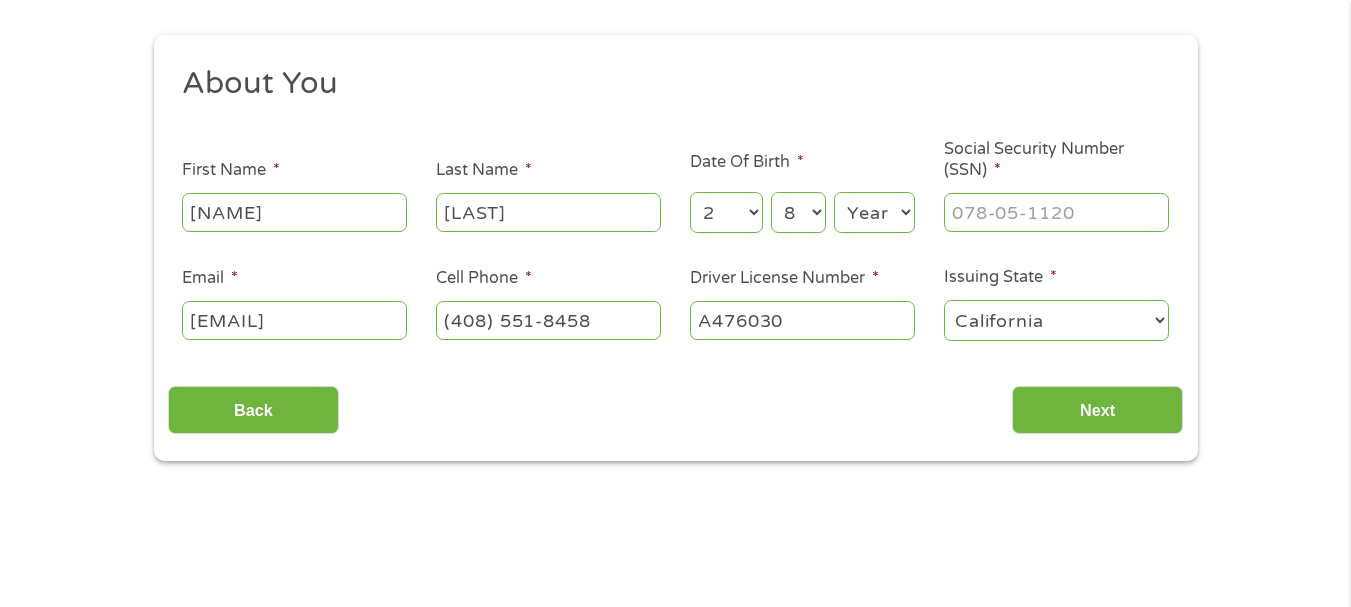 click on "Day 1 2 3 4 5 6 7 8 9 10 11 12 13 14 15 16 17 18 19 20 21 22 23 24 25 26 27 28 29 30 31" at bounding box center [798, 212] 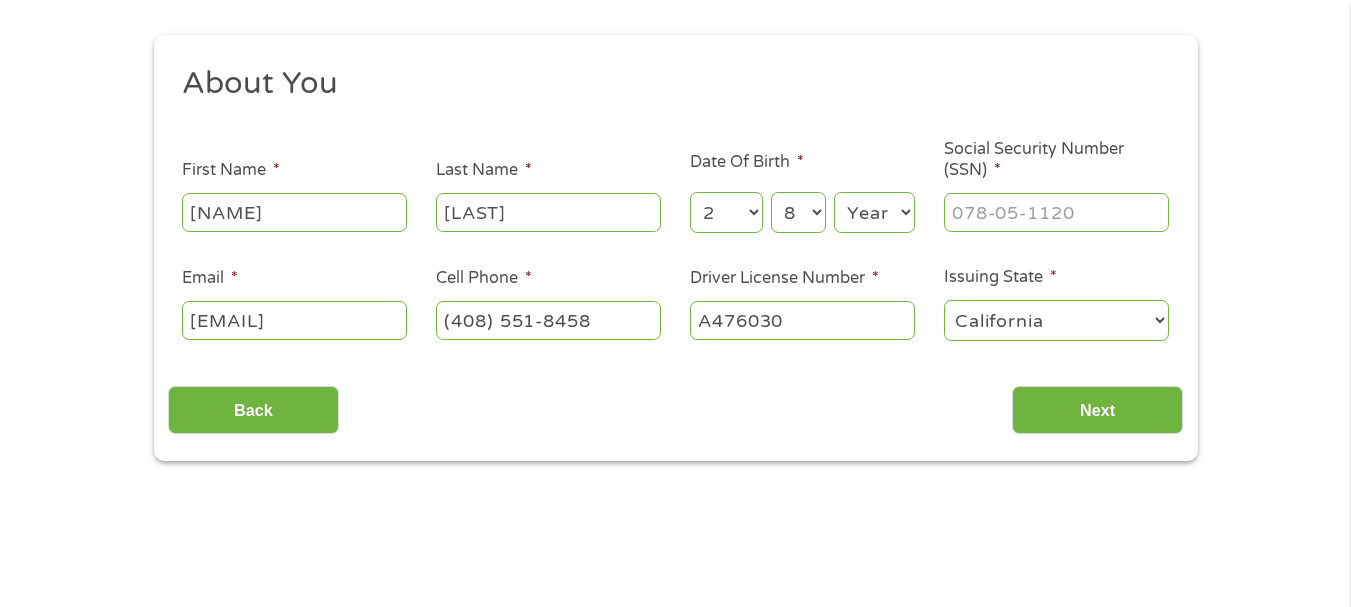 select on "1967" 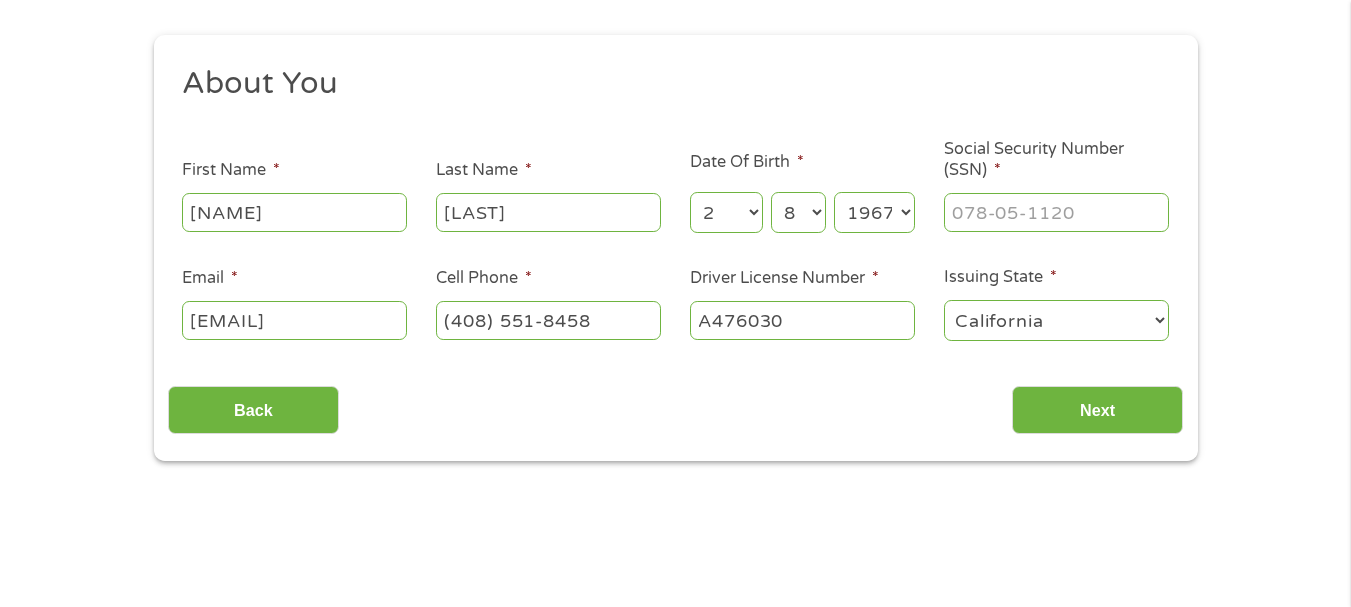 click on "Year 2007 2006 2005 2004 2003 2002 2001 2000 1999 1998 1997 1996 1995 1994 1993 1992 1991 1990 1989 1988 1987 1986 1985 1984 1983 1982 1981 1980 1979 1978 1977 1976 1975 1974 1973 1972 1971 1970 1969 1968 1967 1966 1965 1964 1963 1962 1961 1960 1959 1958 1957 1956 1955 1954 1953 1952 1951 1950 1949 1948 1947 1946 1945 1944 1943 1942 1941 1940 1939 1938 1937 1936 1935 1934 1933 1932 1931 1930 1929 1928 1927 1926 1925 1924 1923 1922 1921 1920" at bounding box center [874, 212] 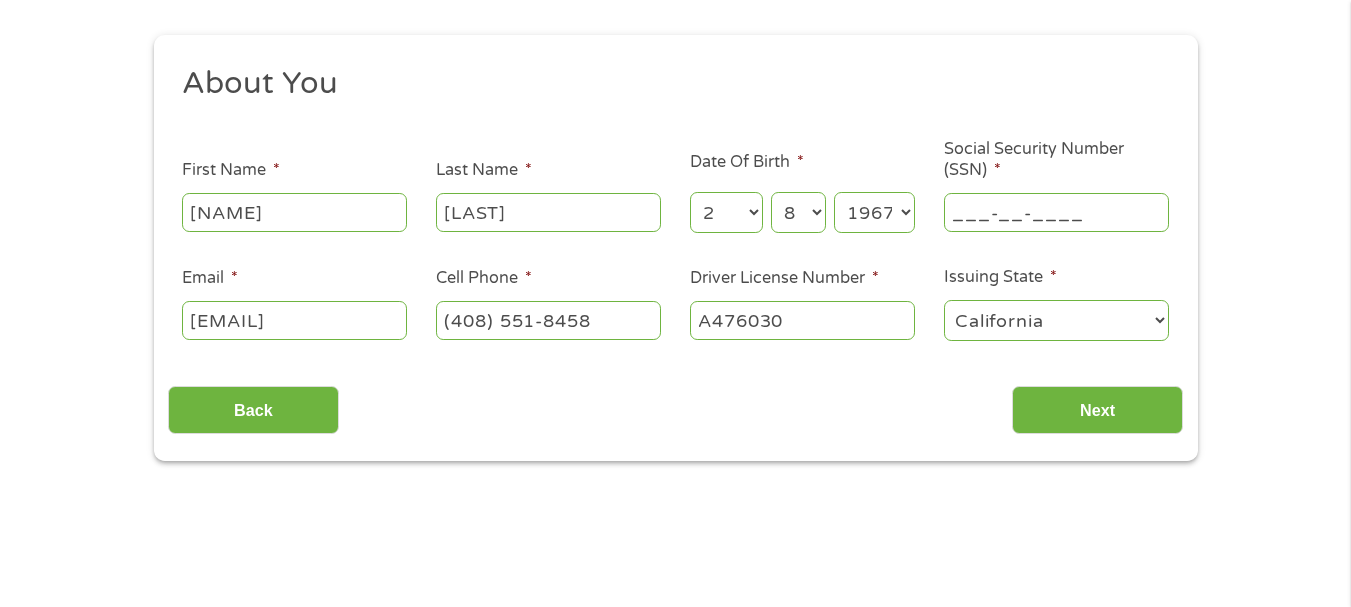click on "___-__-____" at bounding box center [1056, 212] 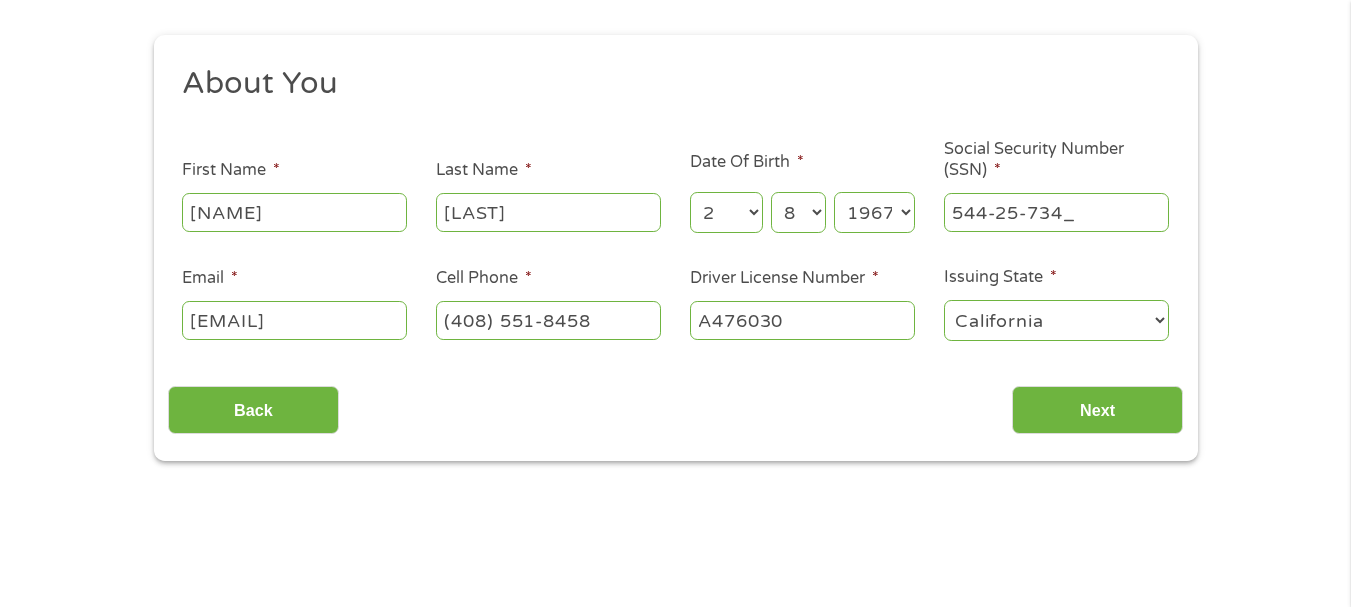 type on "544-25-7345" 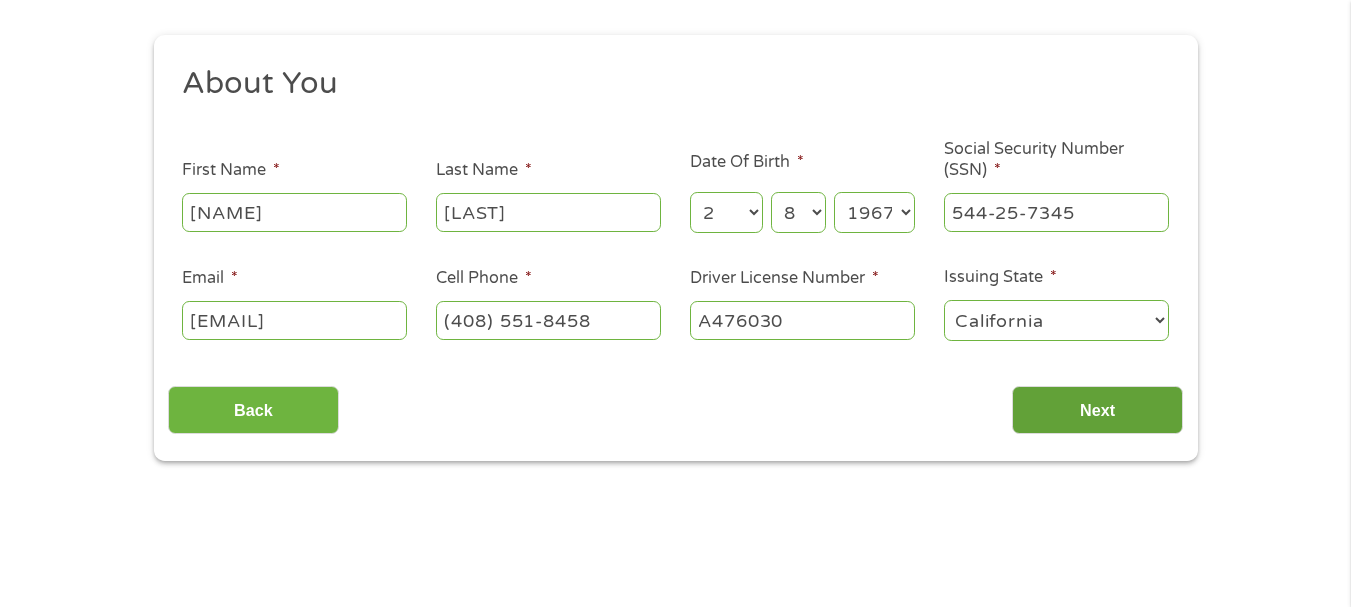 click on "Next" at bounding box center (1097, 410) 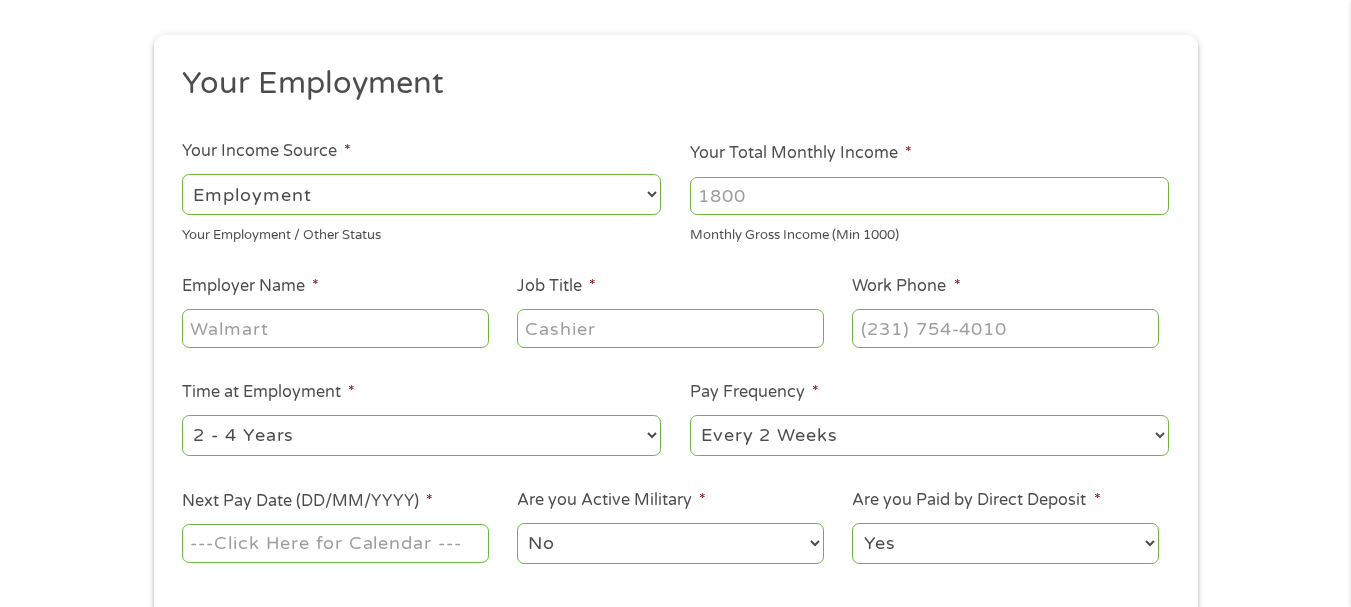scroll, scrollTop: 20, scrollLeft: 0, axis: vertical 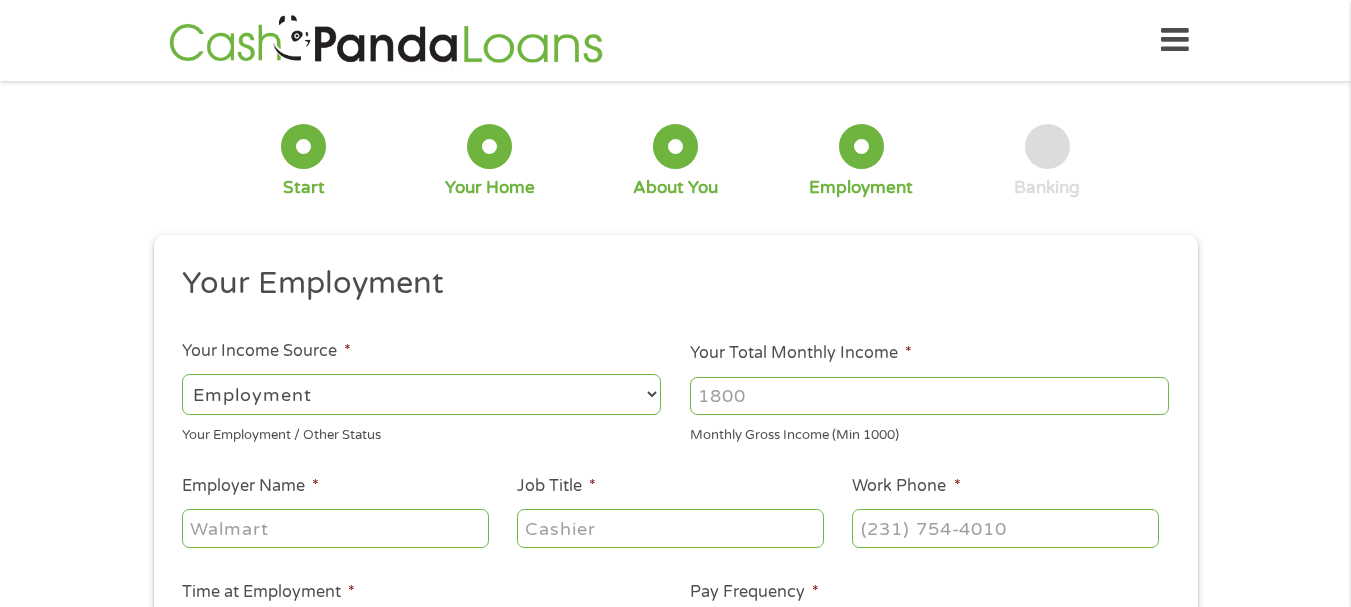 click on "--- Choose one --- Employment Self Employed Benefits" at bounding box center [421, 394] 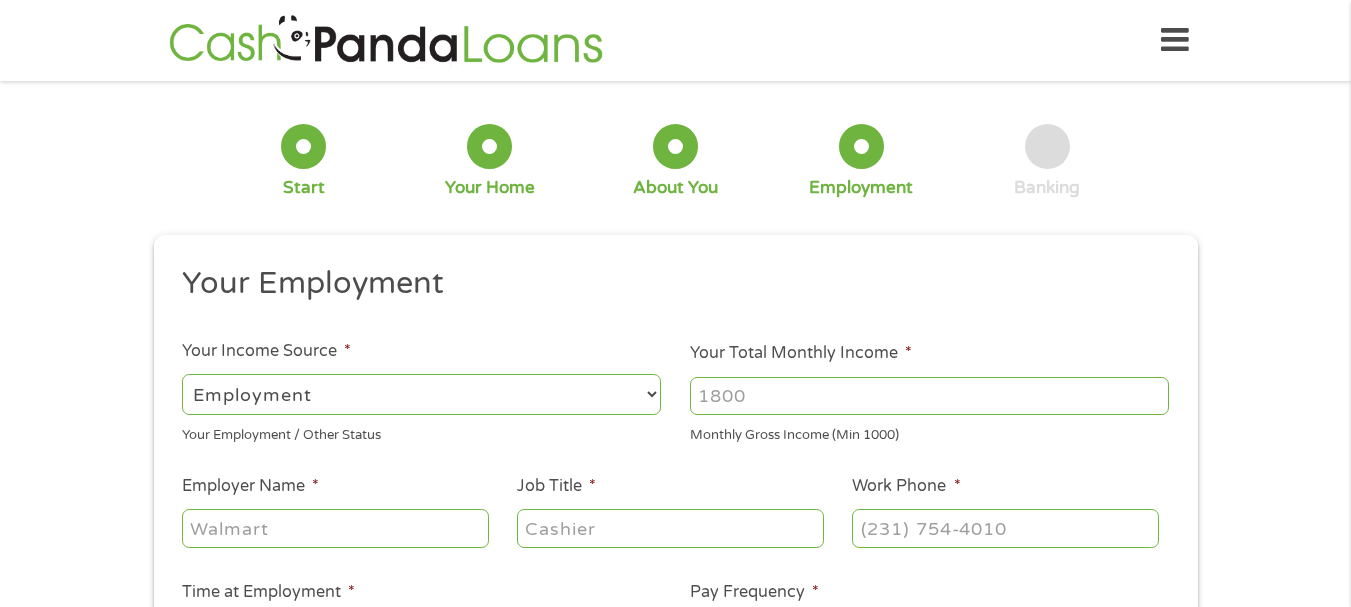 click on "--- Choose one --- Employment Self Employed Benefits" at bounding box center (421, 394) 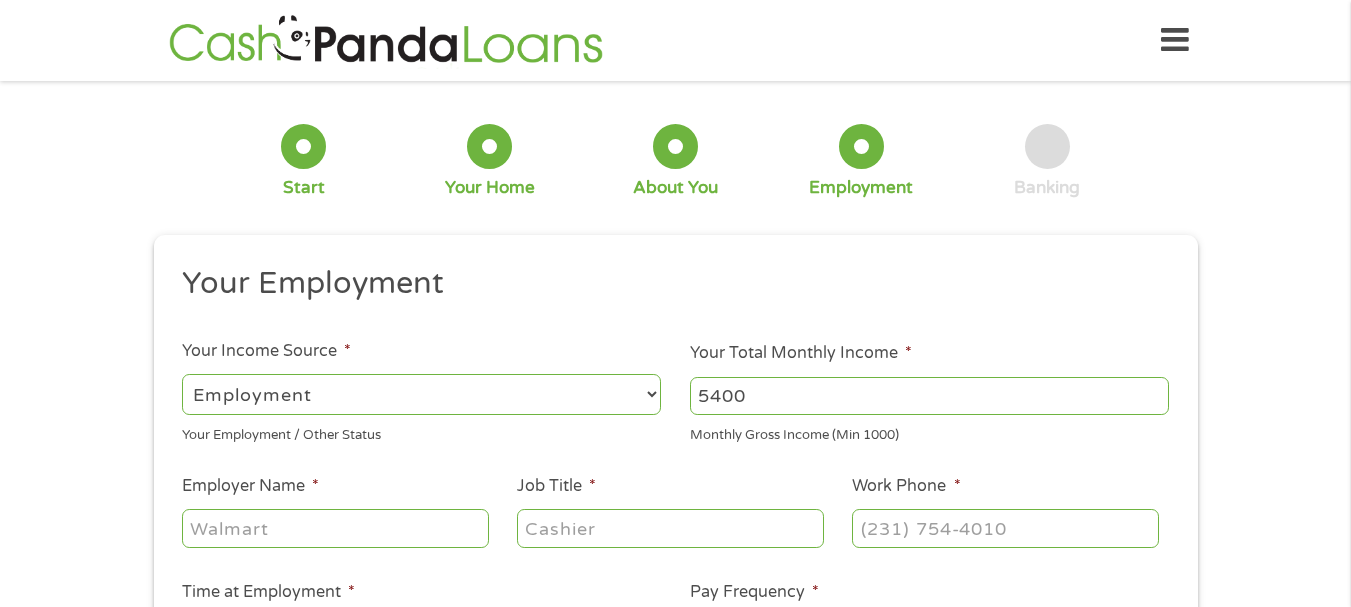 type on "5400" 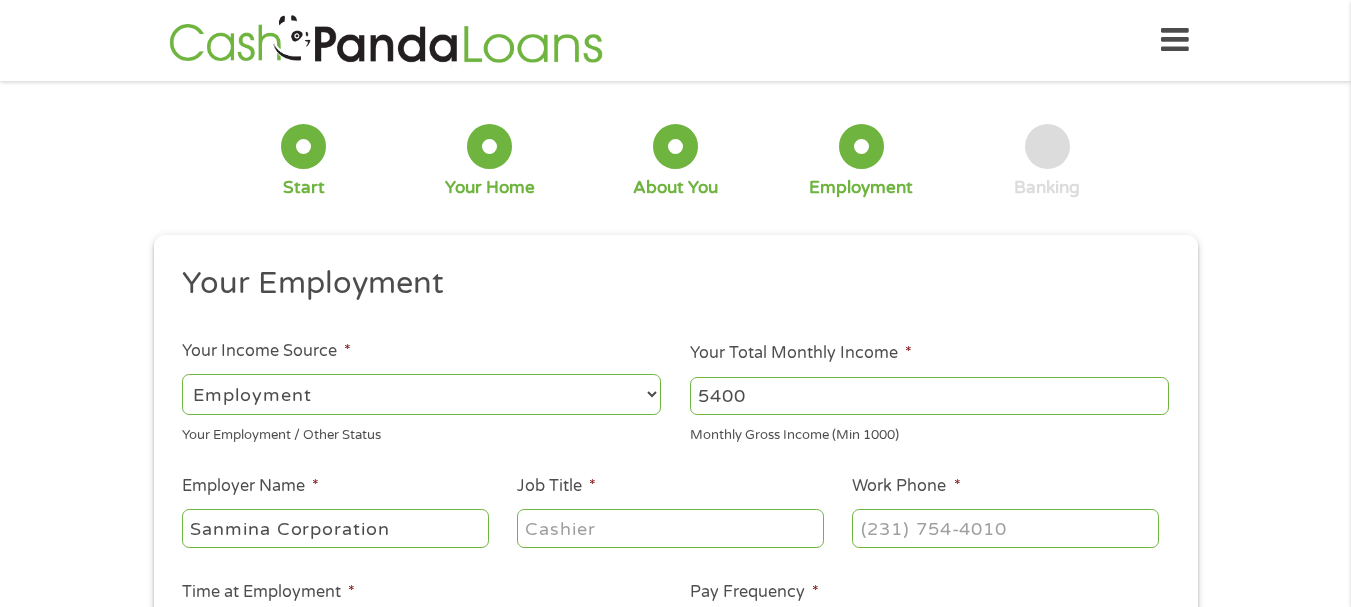 type on "Sanmina Corporation" 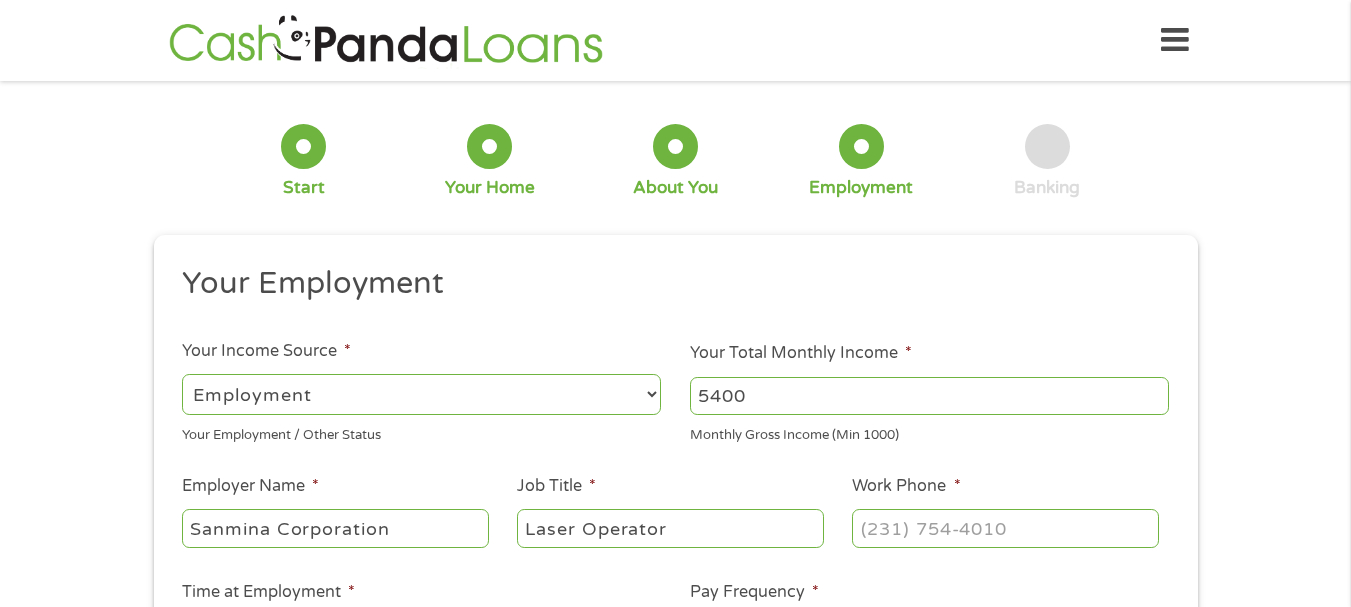 type on "Laser Operator" 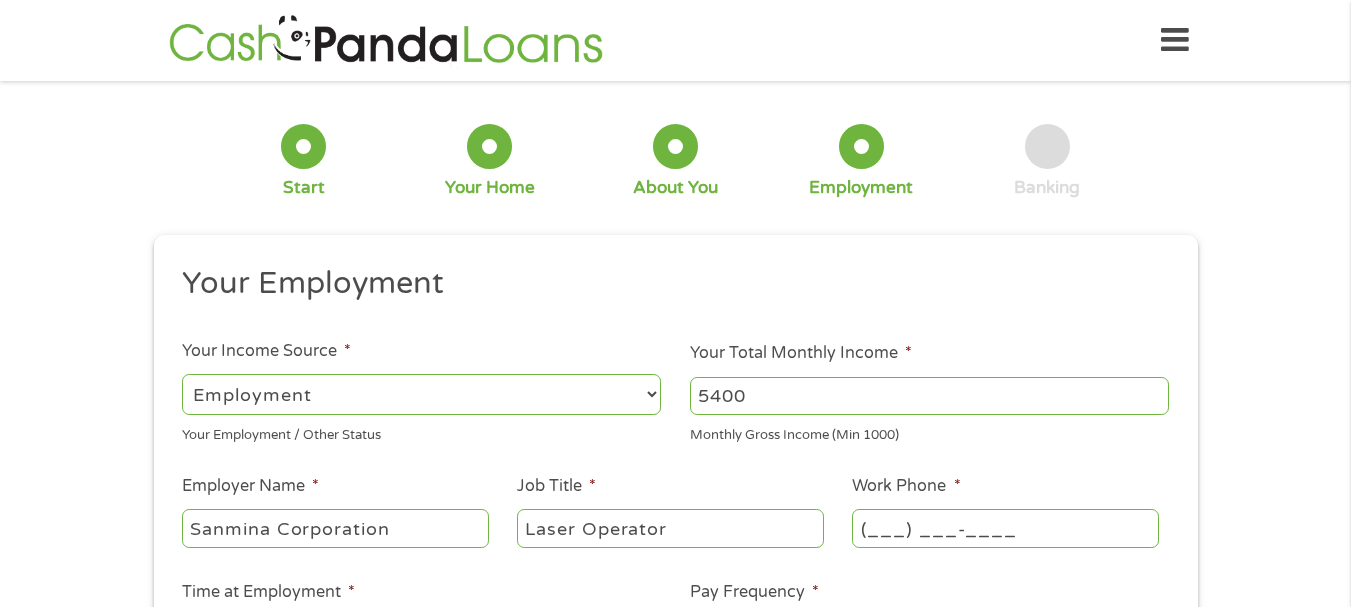 click on "(___) ___-____" at bounding box center (1005, 528) 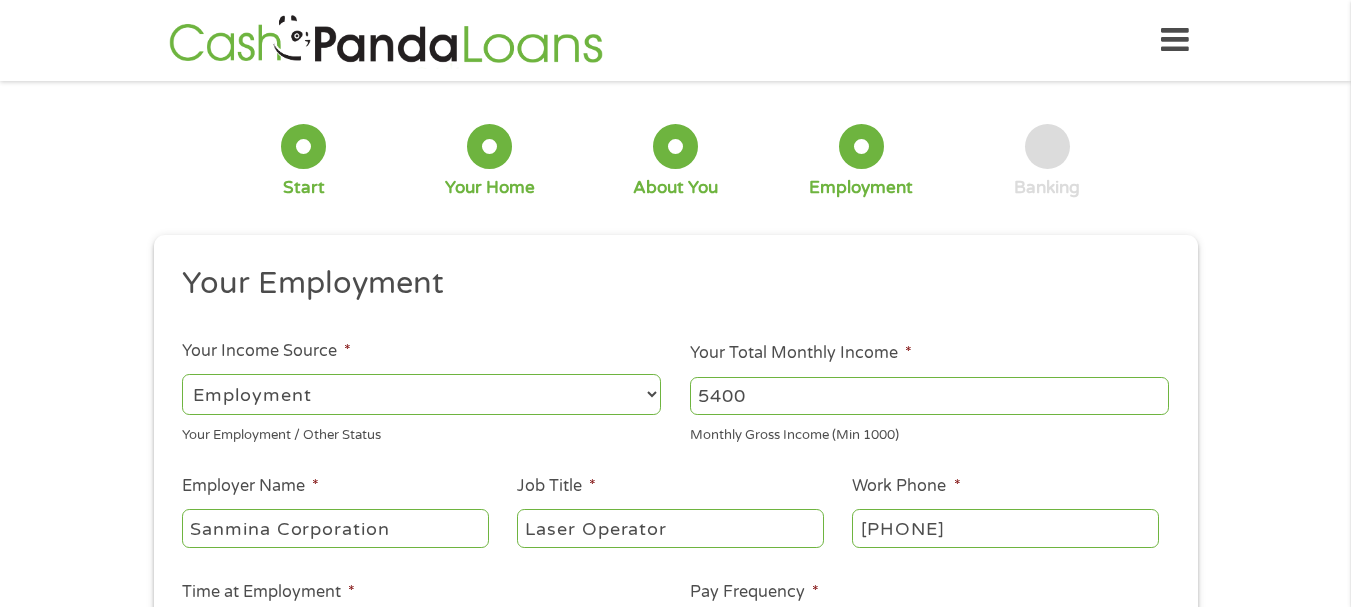 type on "[PHONE]" 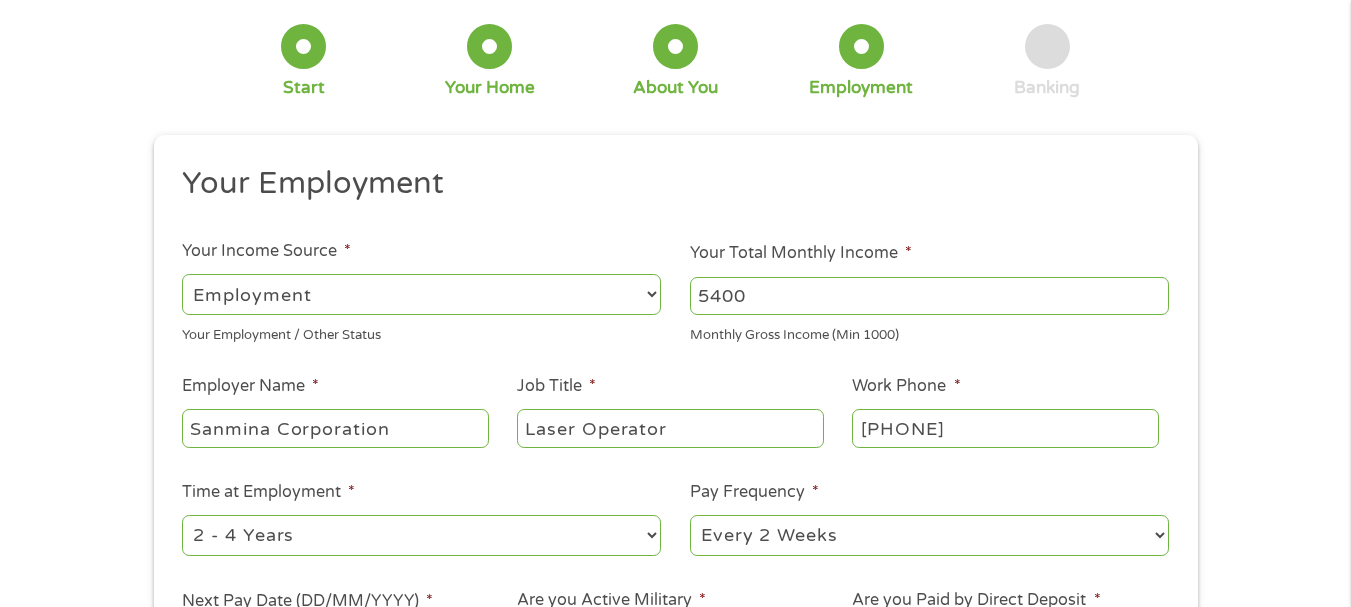 scroll, scrollTop: 200, scrollLeft: 0, axis: vertical 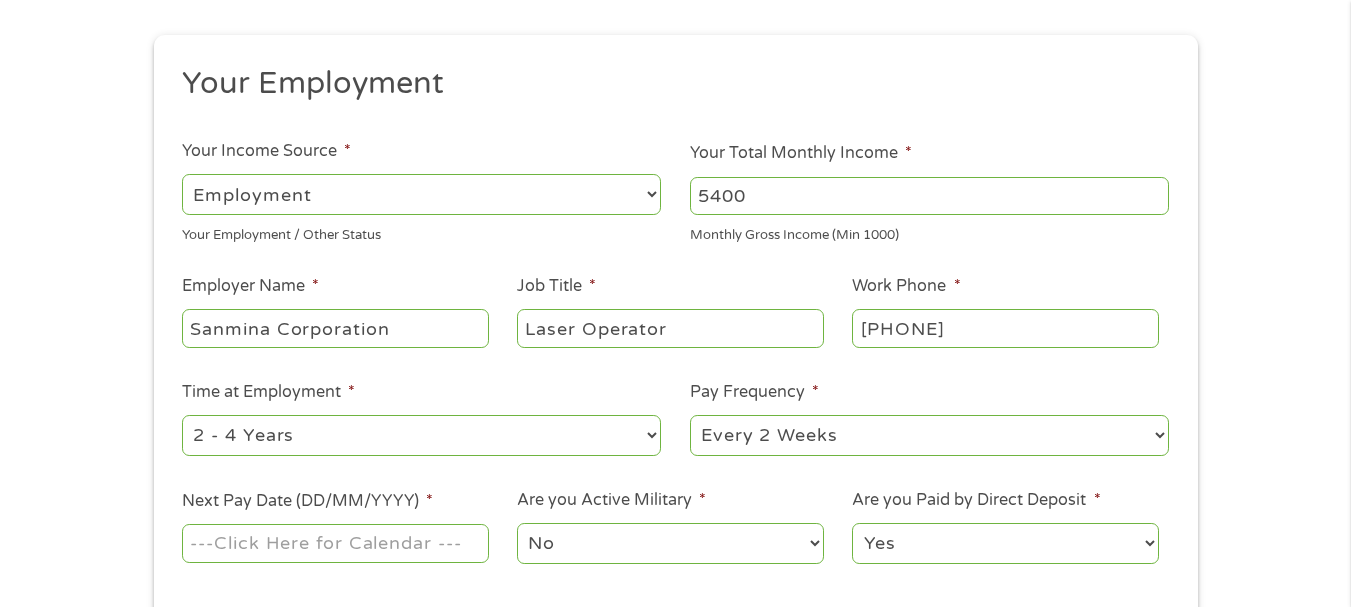 click on "--- Choose one --- 1 Year or less 1 - 2 Years 2 - 4 Years Over 4 Years" at bounding box center (421, 435) 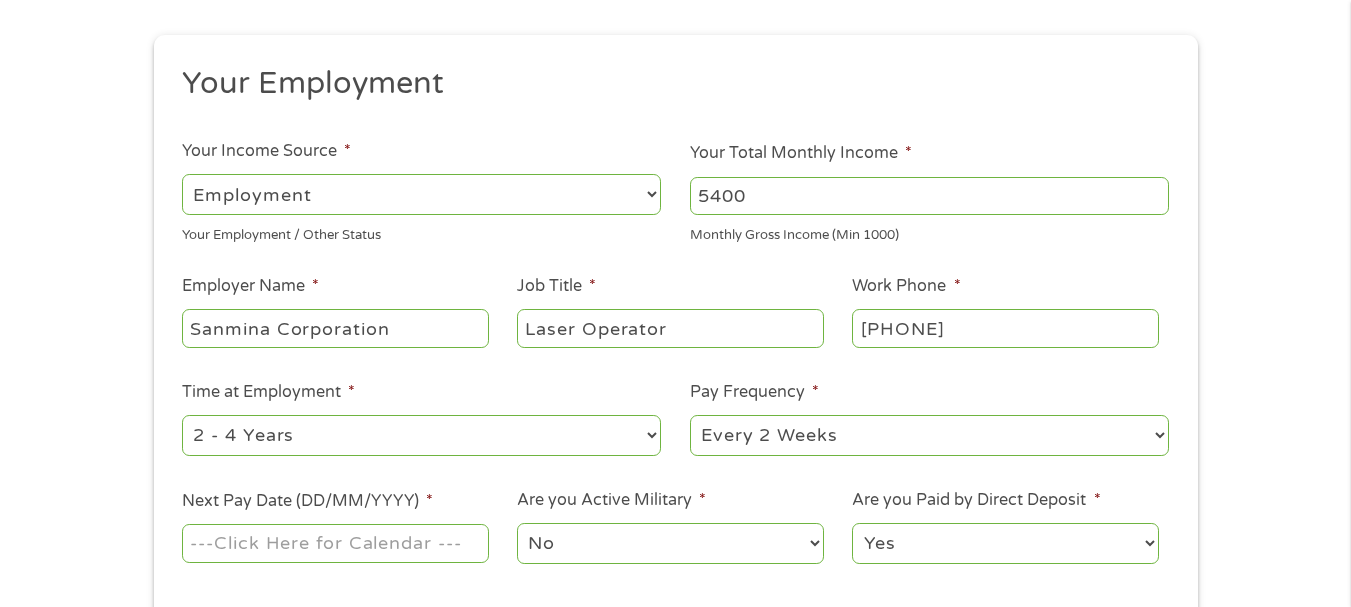 select on "60months" 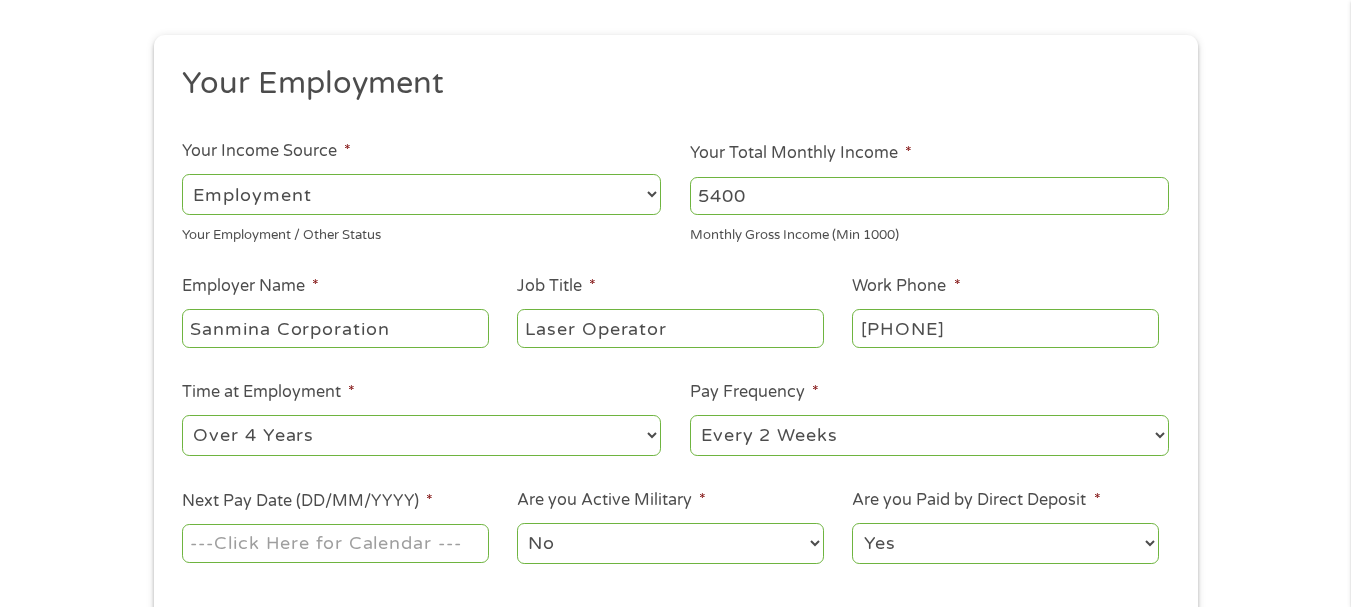 click on "--- Choose one --- 1 Year or less 1 - 2 Years 2 - 4 Years Over 4 Years" at bounding box center (421, 435) 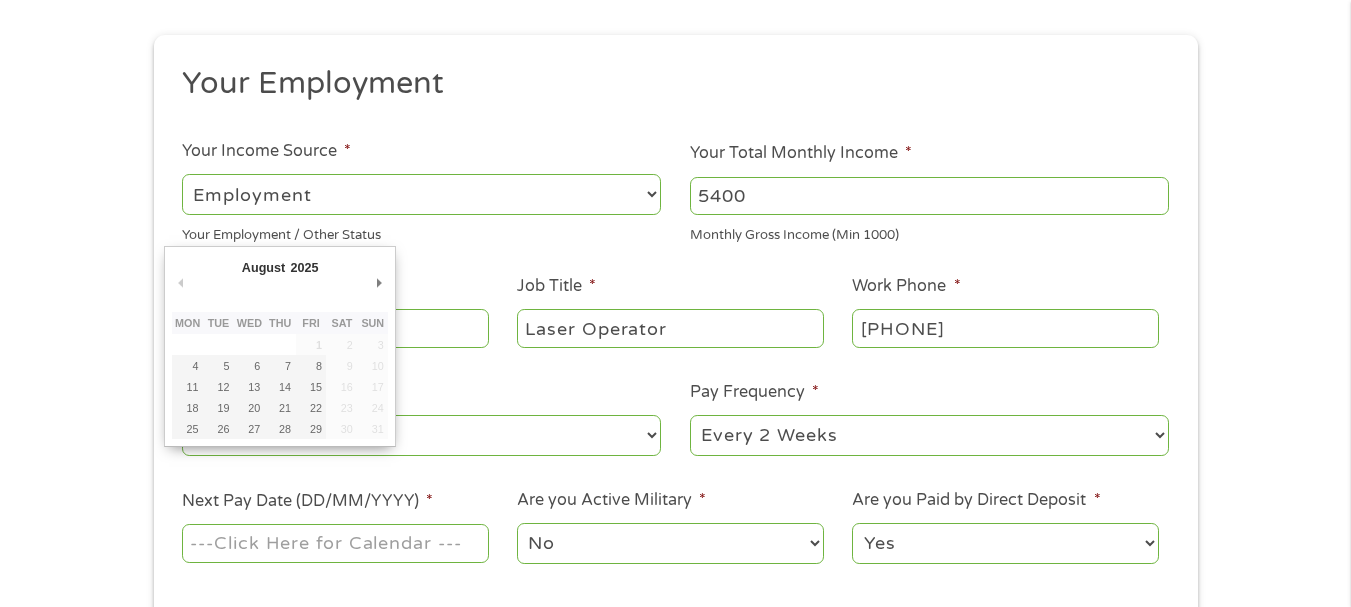 click on "Next Pay Date (DD/MM/YYYY) *" at bounding box center [335, 543] 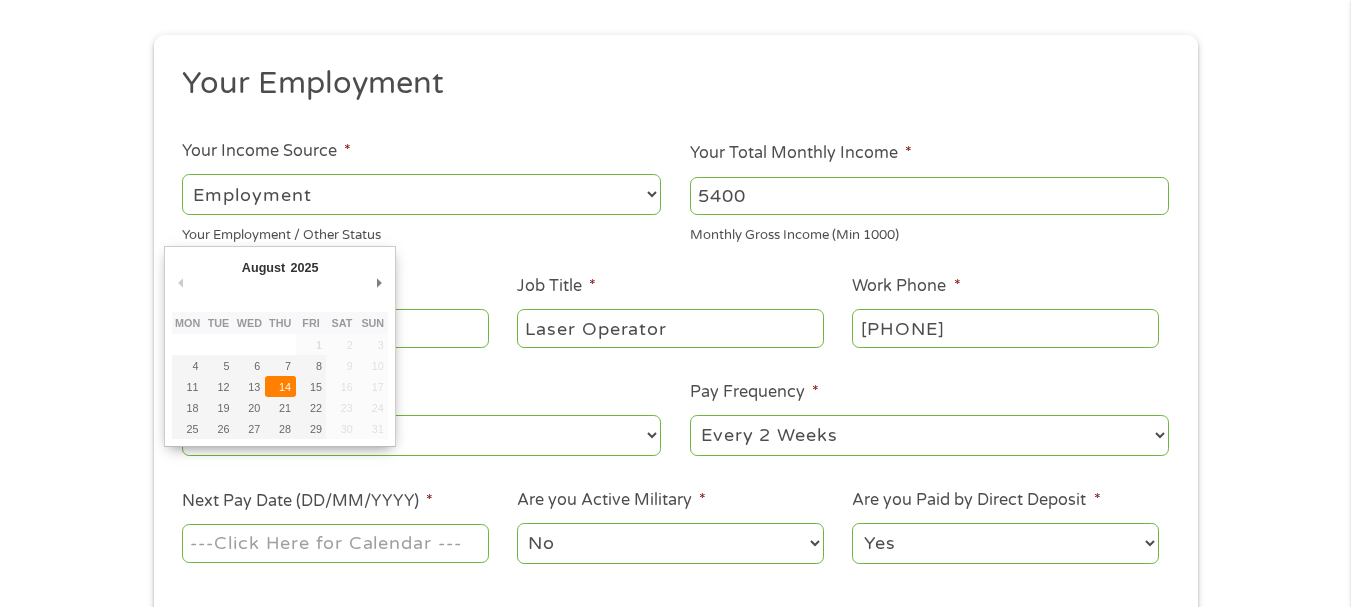 type on "14/08/2025" 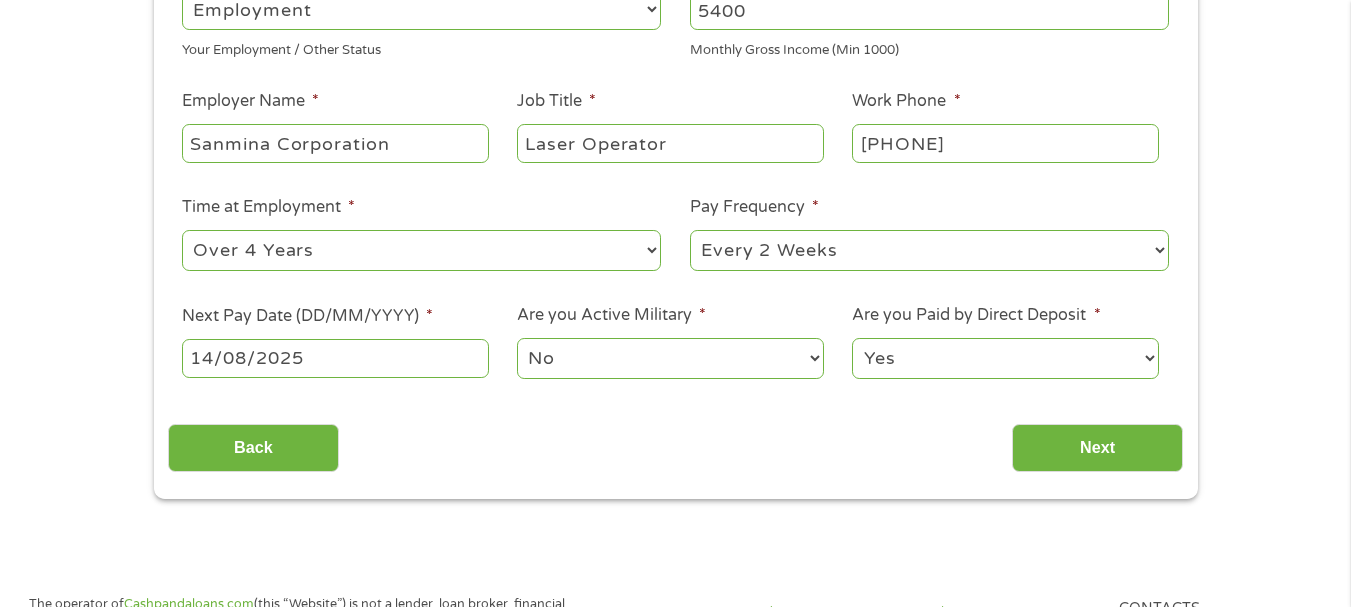 scroll, scrollTop: 400, scrollLeft: 0, axis: vertical 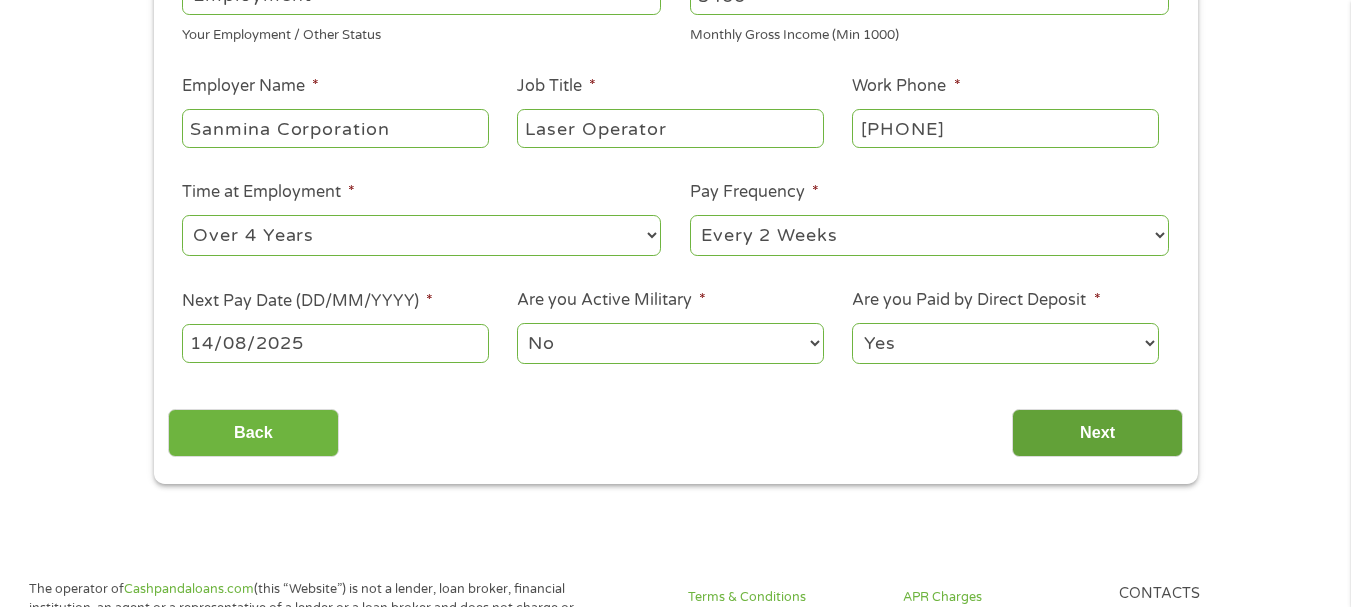 drag, startPoint x: 1091, startPoint y: 433, endPoint x: 1129, endPoint y: 443, distance: 39.293766 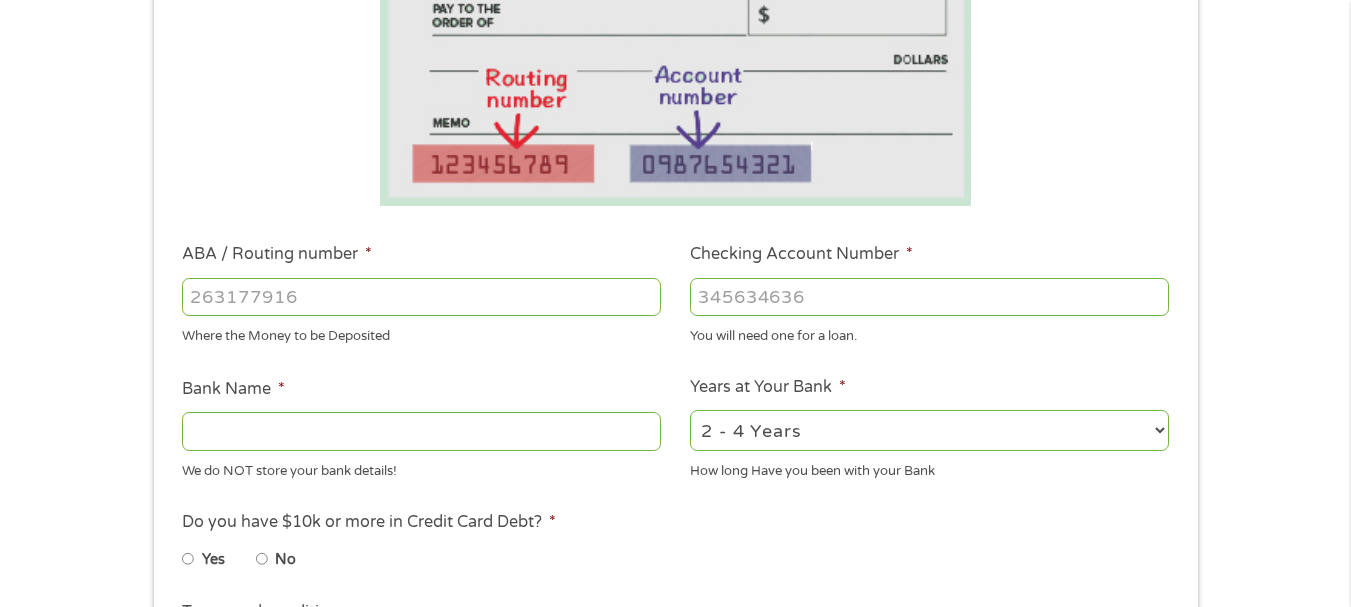click on "Bank Information Where do you want the funds deposited? ABA / Routing number * Where the Money to be Deposited Checking Account Number * You will need one for a loan. Bank Name * We do NOT store your bank details! Years at Your Bank * 2 - 4 Years 6 - 12 Months 1 - 2 Years Over 4 Years How long Have you been with your Bank This field is hidden when viewing the form My Credit Score --- Choose one --- Not Sure Excellent (700+) Good (600-700) Fair (500 - 600) Poor (under 500) * This choice Won’t affect your application This field is hidden when viewing the form Loan Reason --- Choose one --- Debt Consolidation Paying Bills Credit Card Bills Student Loan Home Improvement Big Purchase Medical Expenses Vacation Other * This choice Won’t affect your application Do you have $10k or more in Credit Card Debt? *
Yes
No
Terms and conditions
unsubscribe   of these communications at any time.
Terms and conditions *
,  Tree" at bounding box center (675, 344) 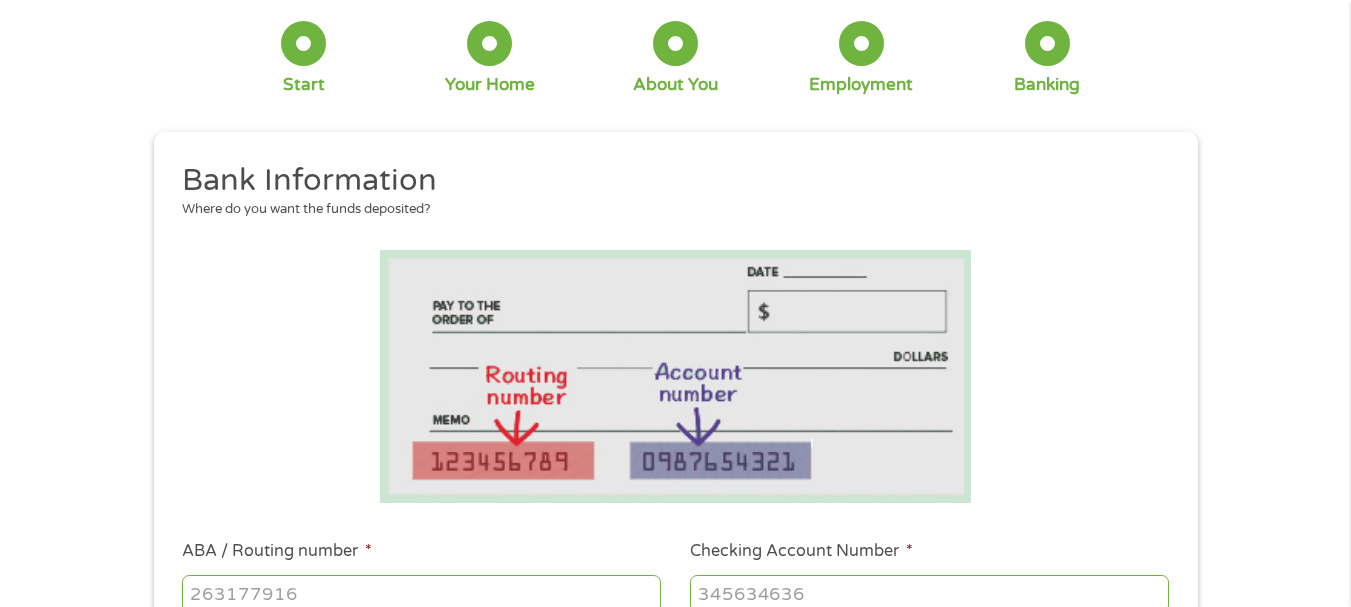 scroll, scrollTop: 8, scrollLeft: 8, axis: both 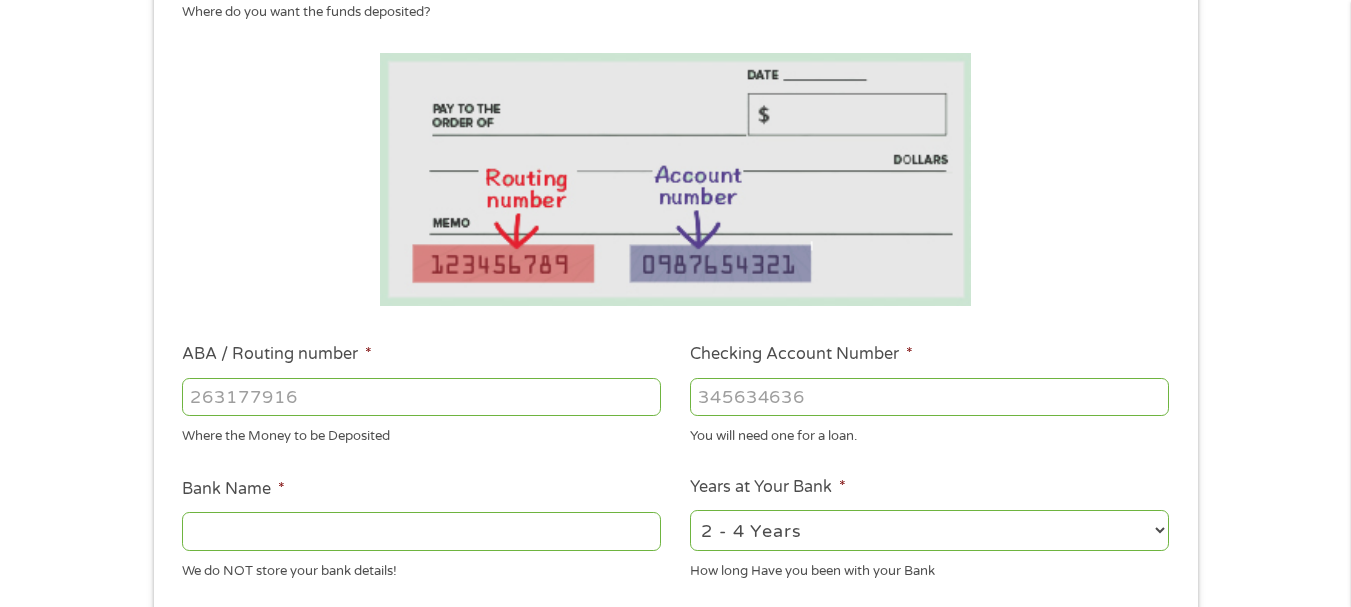 click on "ABA / Routing number *" at bounding box center [421, 397] 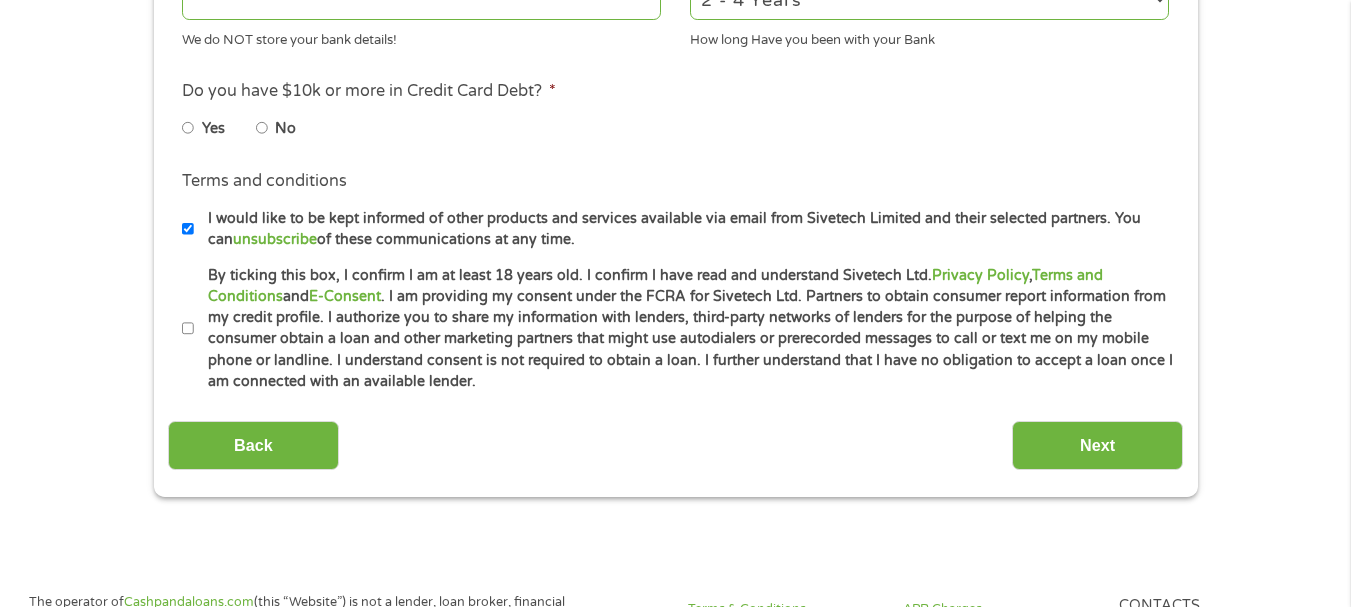 scroll, scrollTop: 1538, scrollLeft: 0, axis: vertical 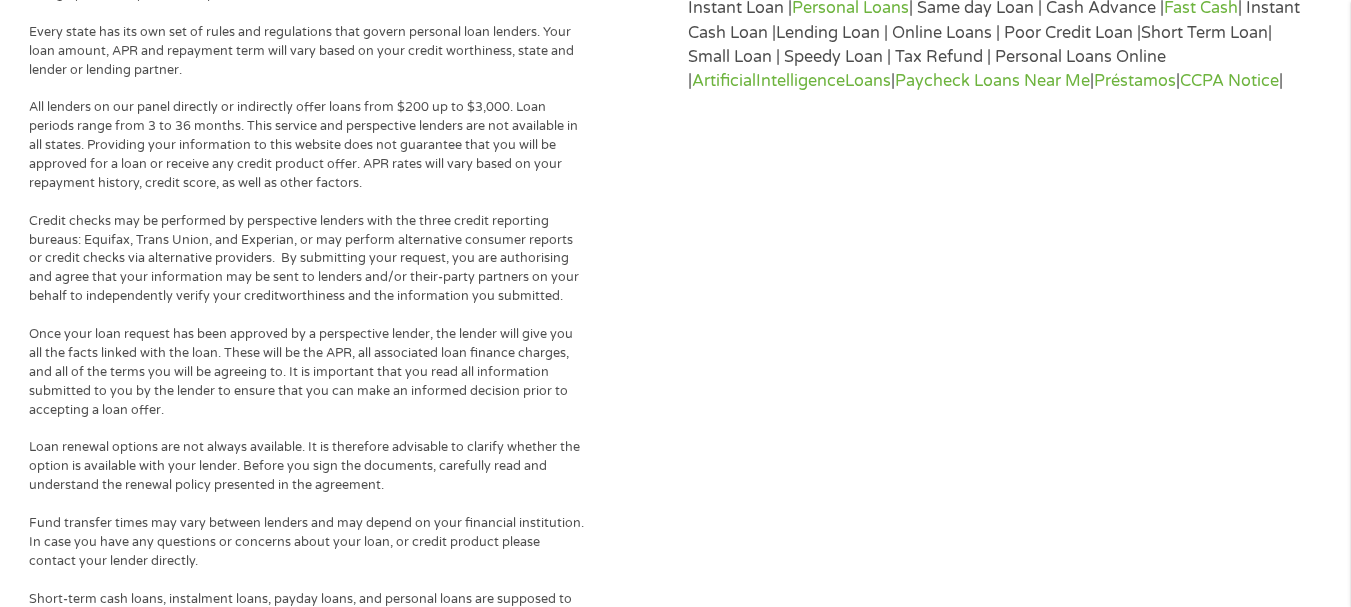 click on "Terms & Conditions Privacy Policy Cookies Policy E-Consent state-availability Lending Policy Unsubscribe APR Charges FAQs Complaints Do Not Sell My Personal Information Scams and Fraud Rates and Fees Contacts 1317 Edgewater Dr #820, [CITY], [STATE] [ZIP]. Contact Us Useful Information Instant Cash Loans | What are Payday Loans | Quick Loans | Cash Advances | Payday Advance | Easy Loans | Online Loans | Tax Loan | Cash Loans Online | Small Loan | Instant Loan | Personal Loans | Same day Loan | Cash Advance | Fast Cash | Instant Cash Loan |Lending Loan | Online Loans | Poor Credit Loan |Short Term Loan| Small Loan | Speedy Loan | Tax Refund | Personal Loans Online | Artificial Intelligence Loans | Paycheck Loans Near Me | Préstamos | CCPA Notice |" at bounding box center (999, 382) 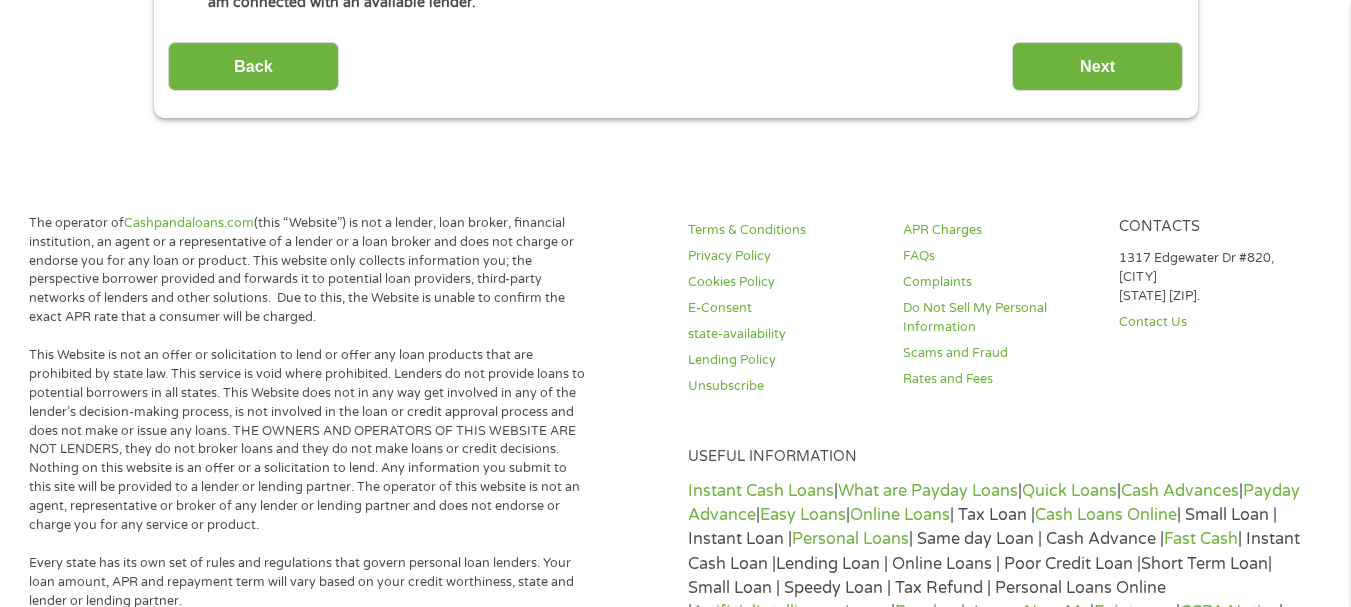 scroll, scrollTop: 502, scrollLeft: 0, axis: vertical 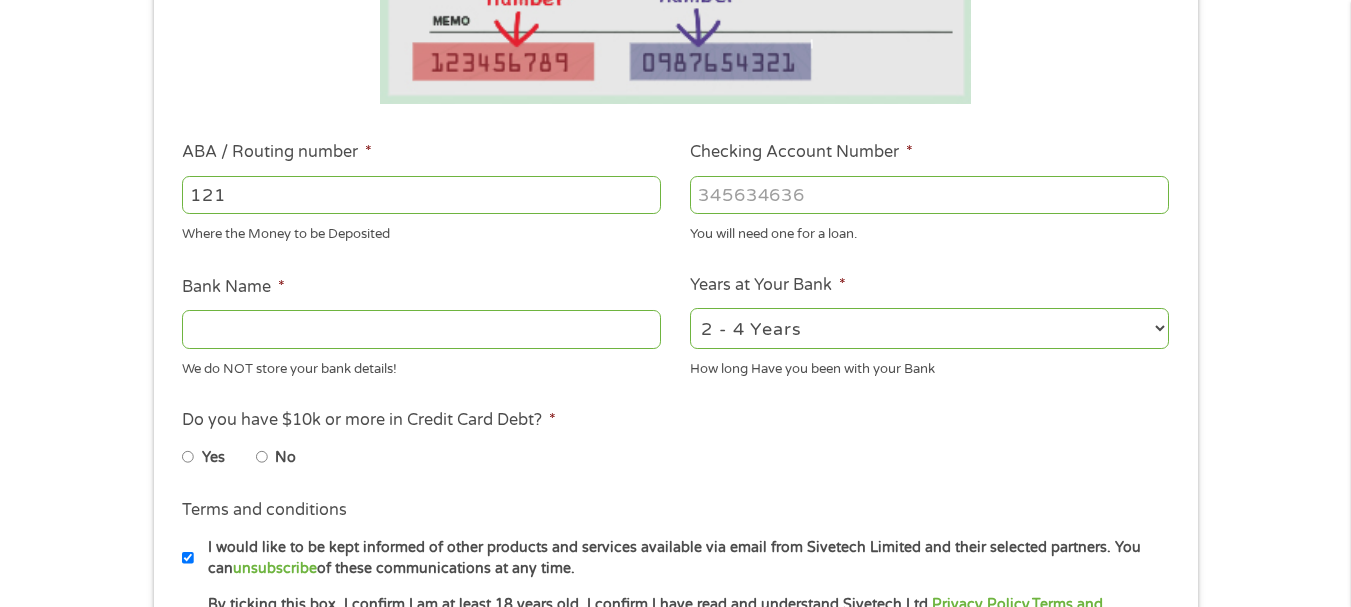 click on "121" at bounding box center (421, 195) 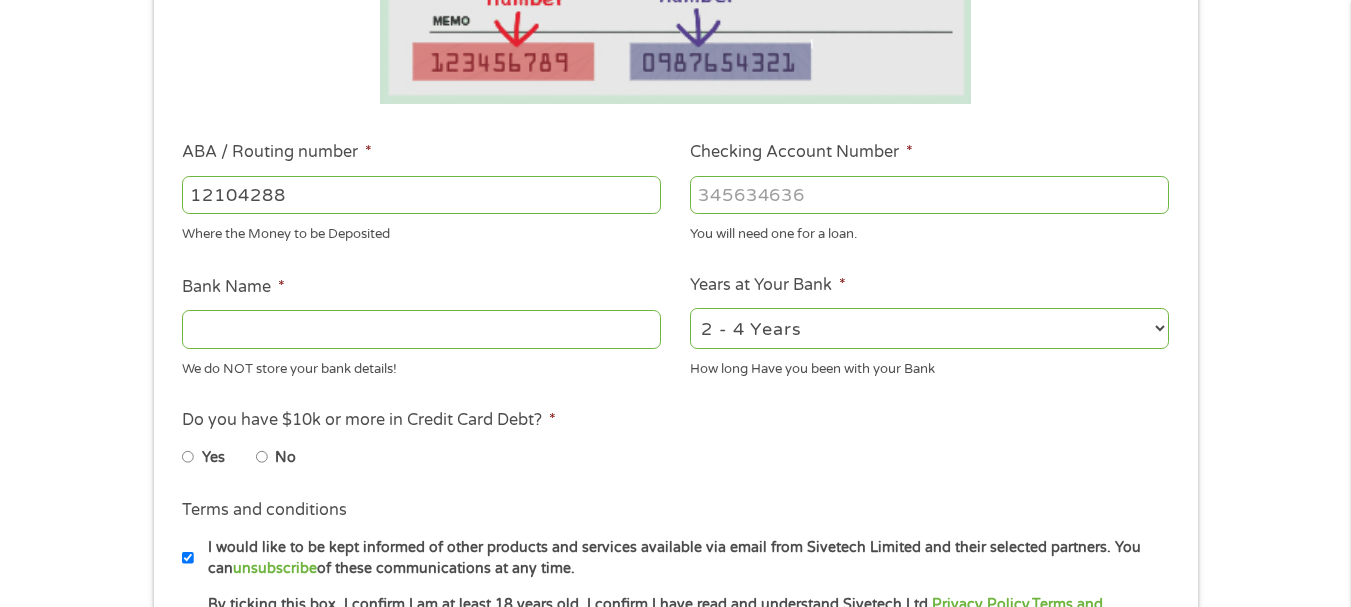 type on "121042882" 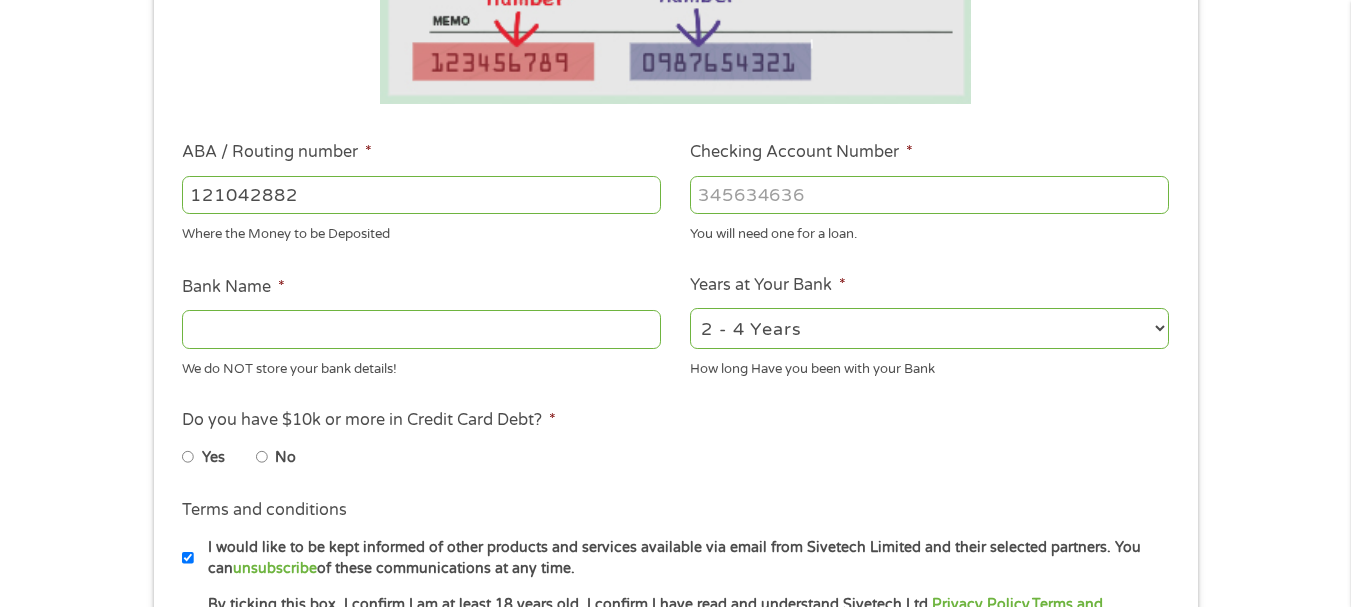 type on "WELLS FARGO BANK NA" 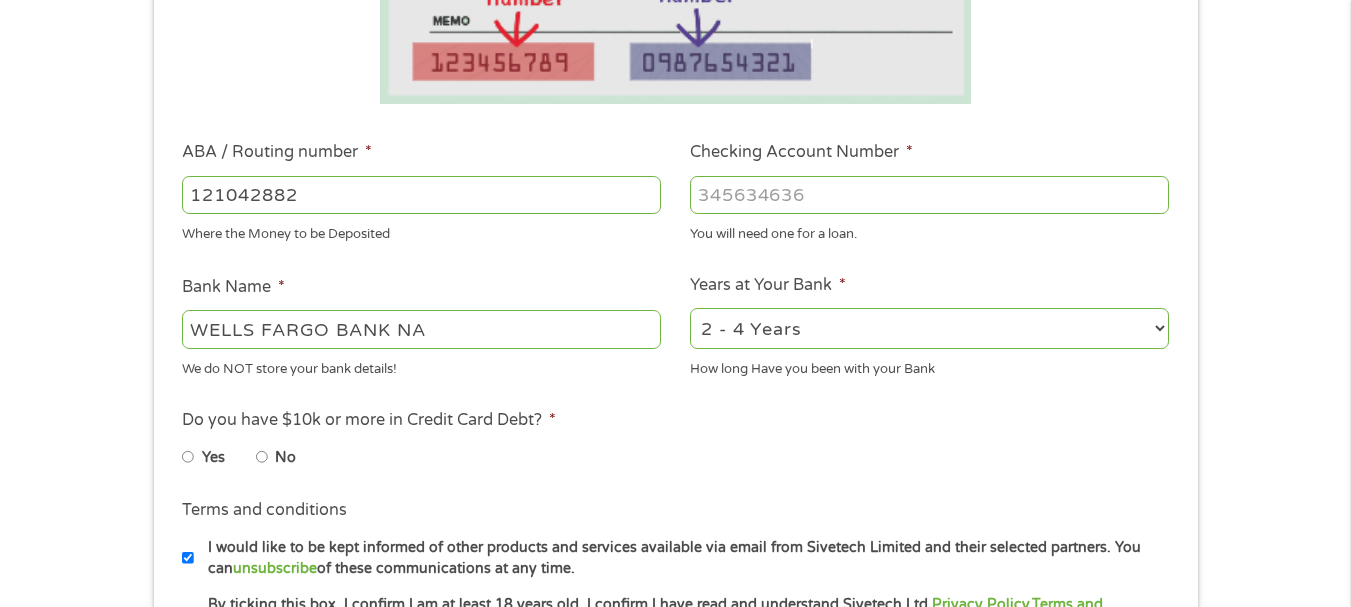 type on "121042882" 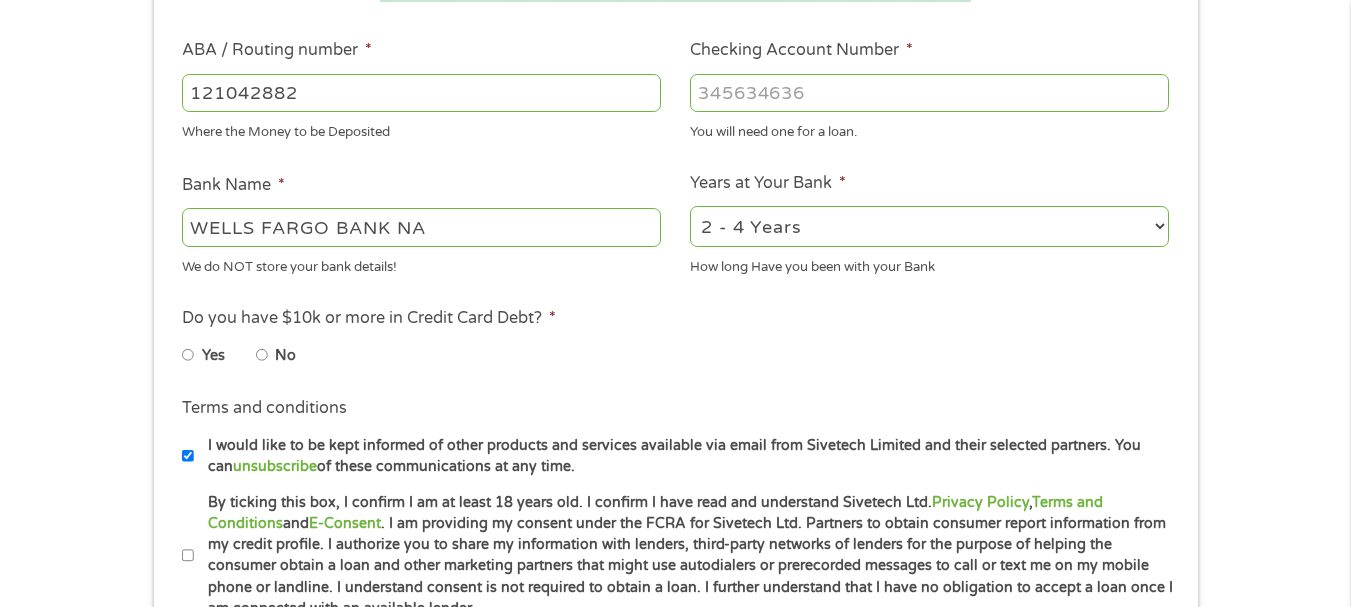 scroll, scrollTop: 602, scrollLeft: 0, axis: vertical 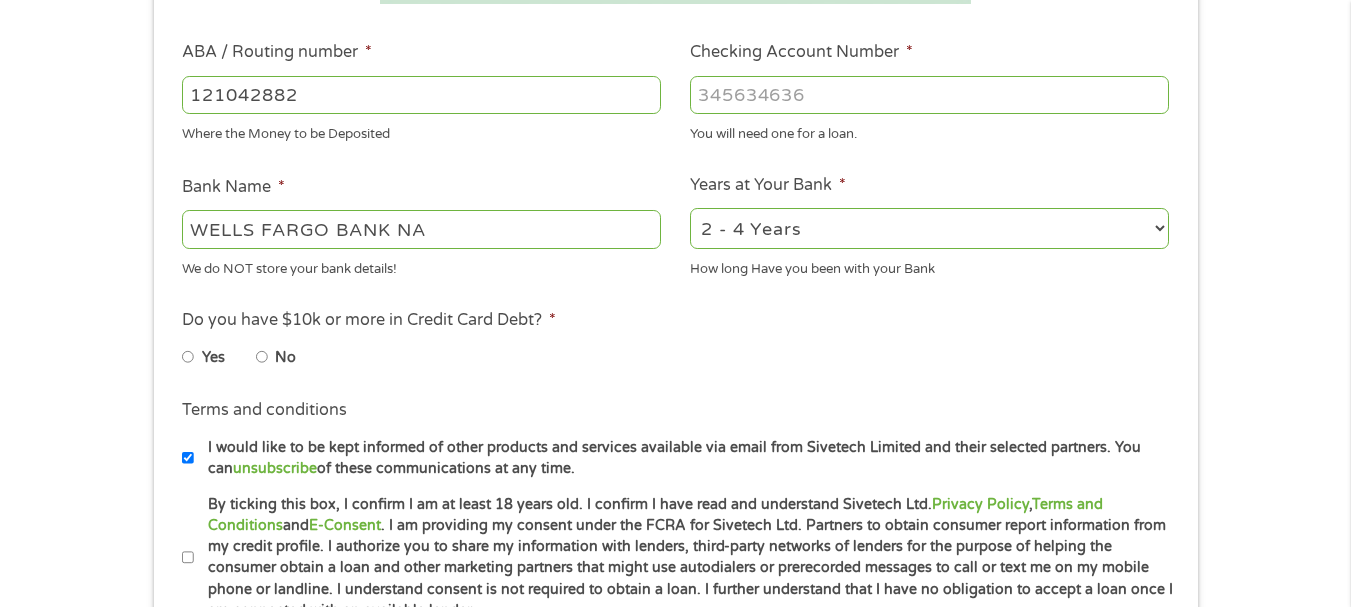 type on "[PHONE]" 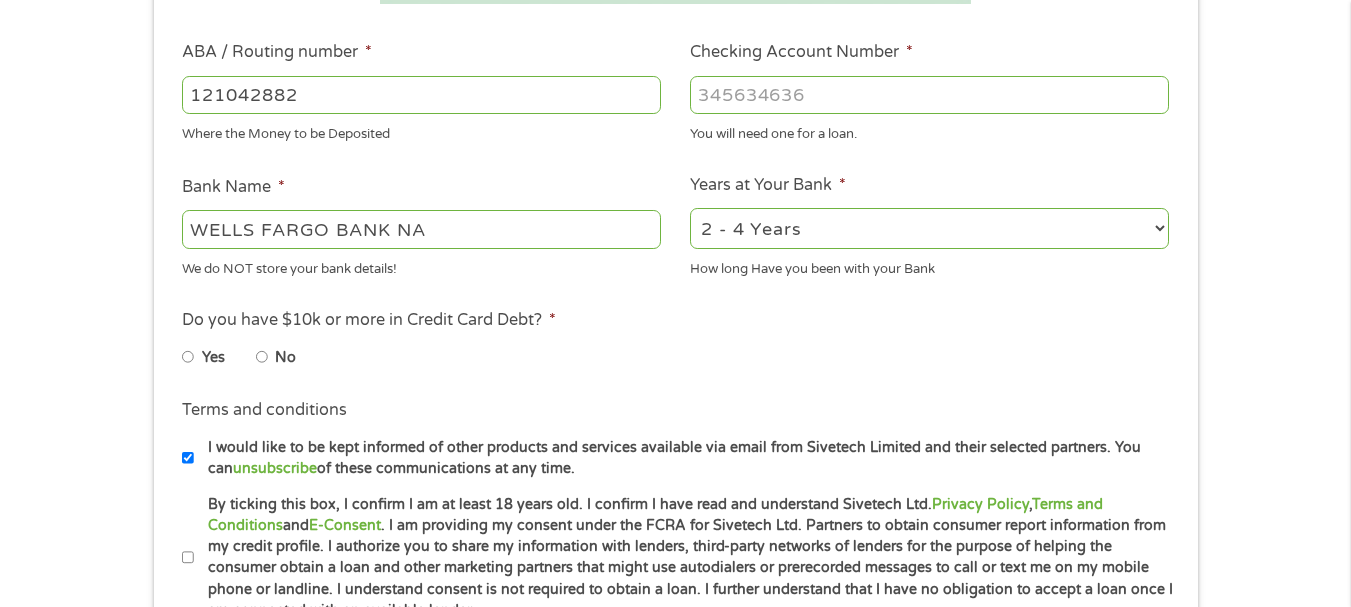 select on "60months" 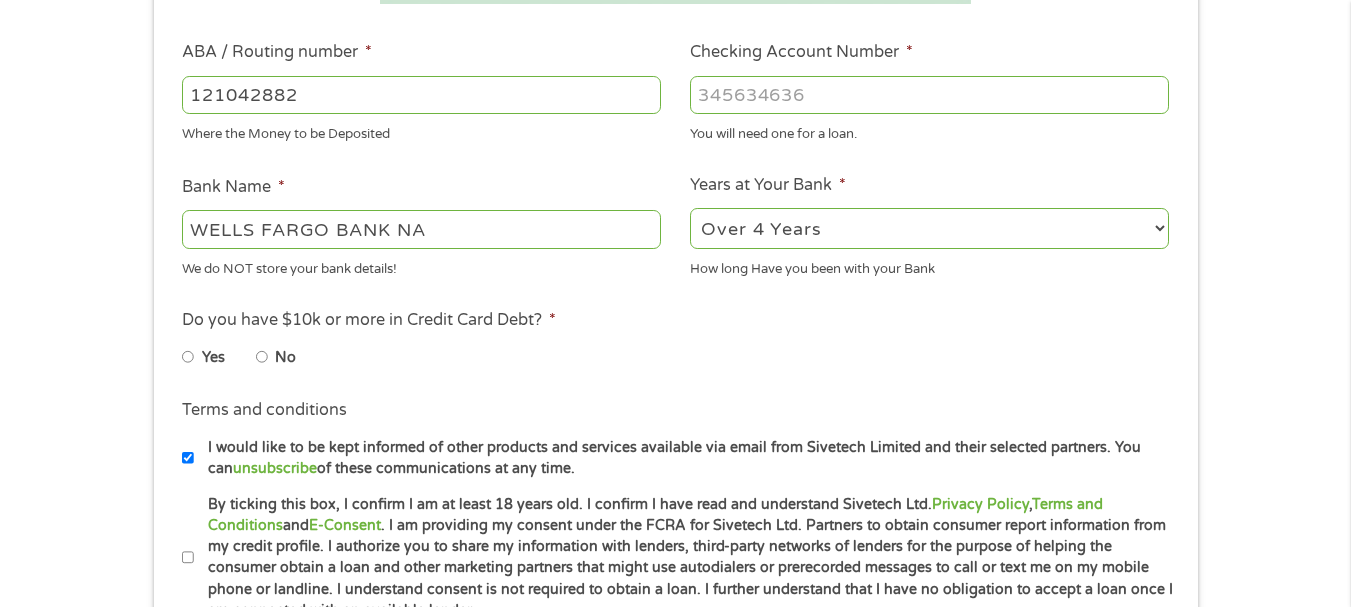 click on "2 - 4 Years 6 - 12 Months 1 - 2 Years Over 4 Years" at bounding box center (929, 228) 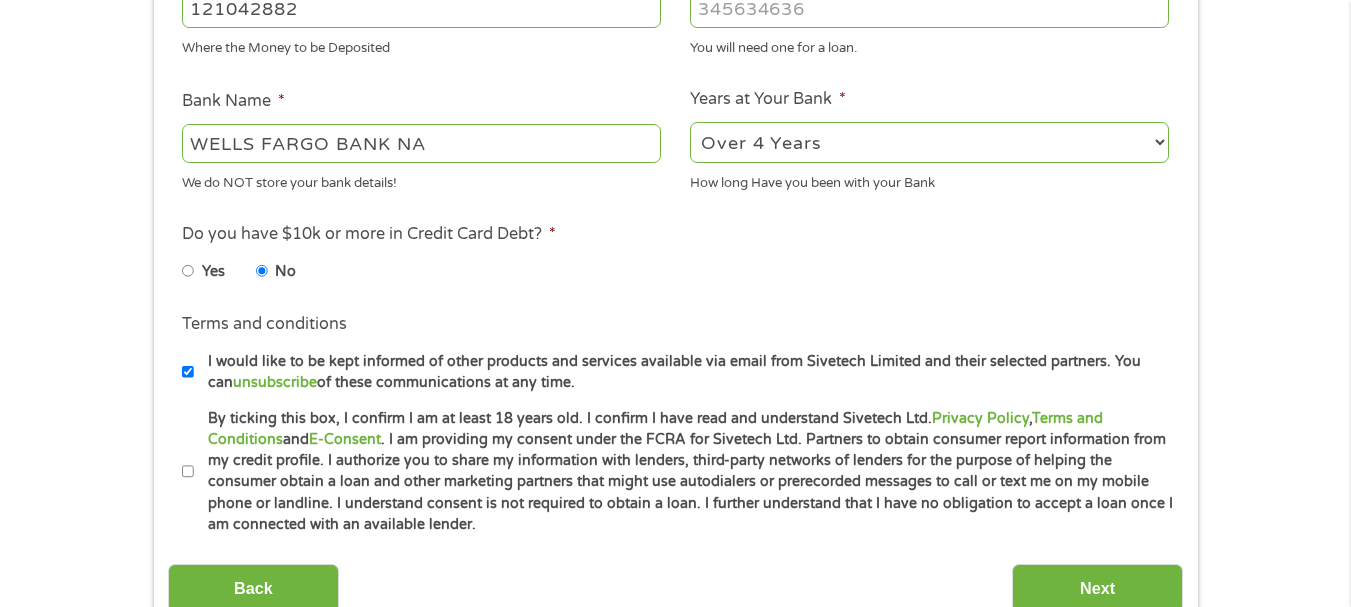 scroll, scrollTop: 802, scrollLeft: 0, axis: vertical 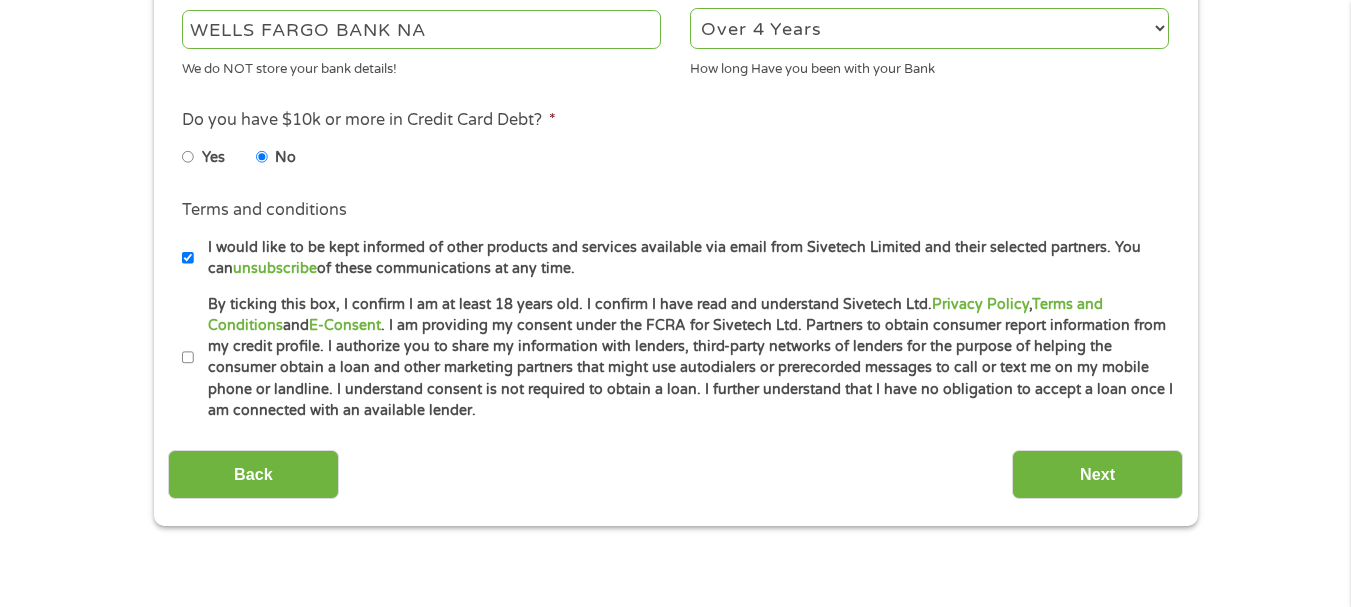 click on "By ticking this box, I confirm I am at least 18 years old. I confirm I have read and understand Sivetech Ltd.  Privacy Policy ,  Terms and Conditions  and  E-Consent . I am providing my consent under the FCRA for Sivetech Ltd. Partners to obtain consumer report information from my credit profile. I authorize you to share my information with lenders, third-party networks of lenders for the purpose of helping the consumer obtain a loan and other marketing partners that might use autodialers or prerecorded messages to call or text me on my mobile phone or landline. I understand consent is not required to obtain a loan. I further understand that I have no obligation to accept a loan once I am connected with an available lender." at bounding box center [188, 358] 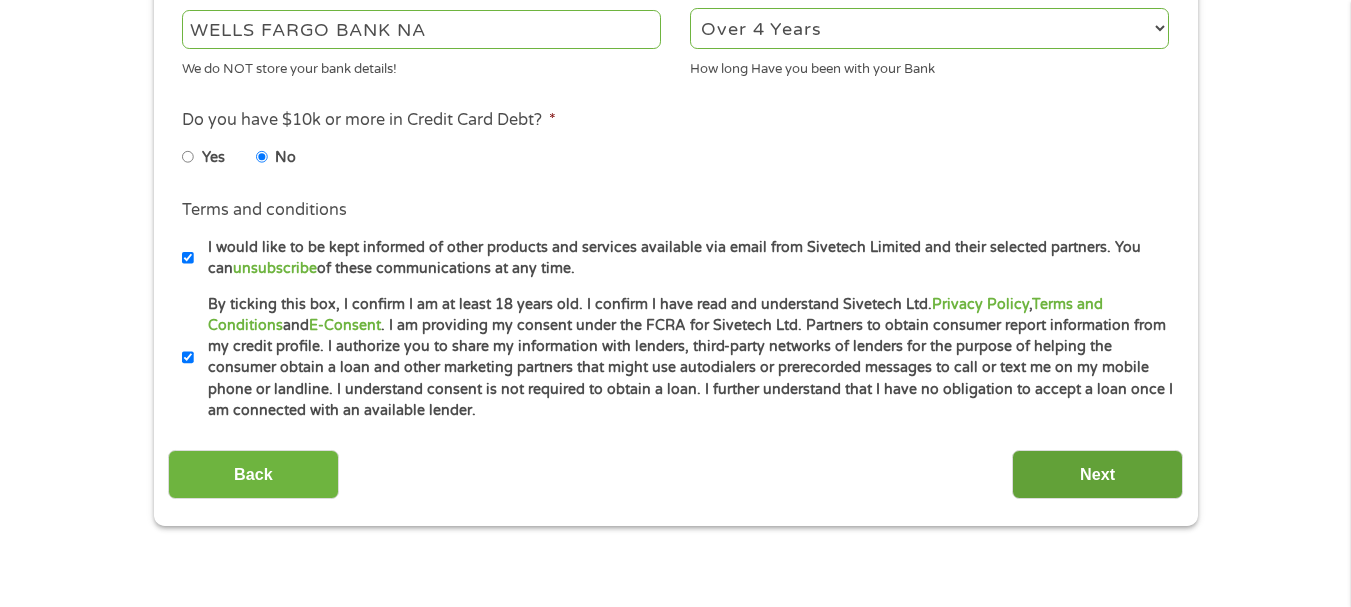 click on "Next" at bounding box center [1097, 474] 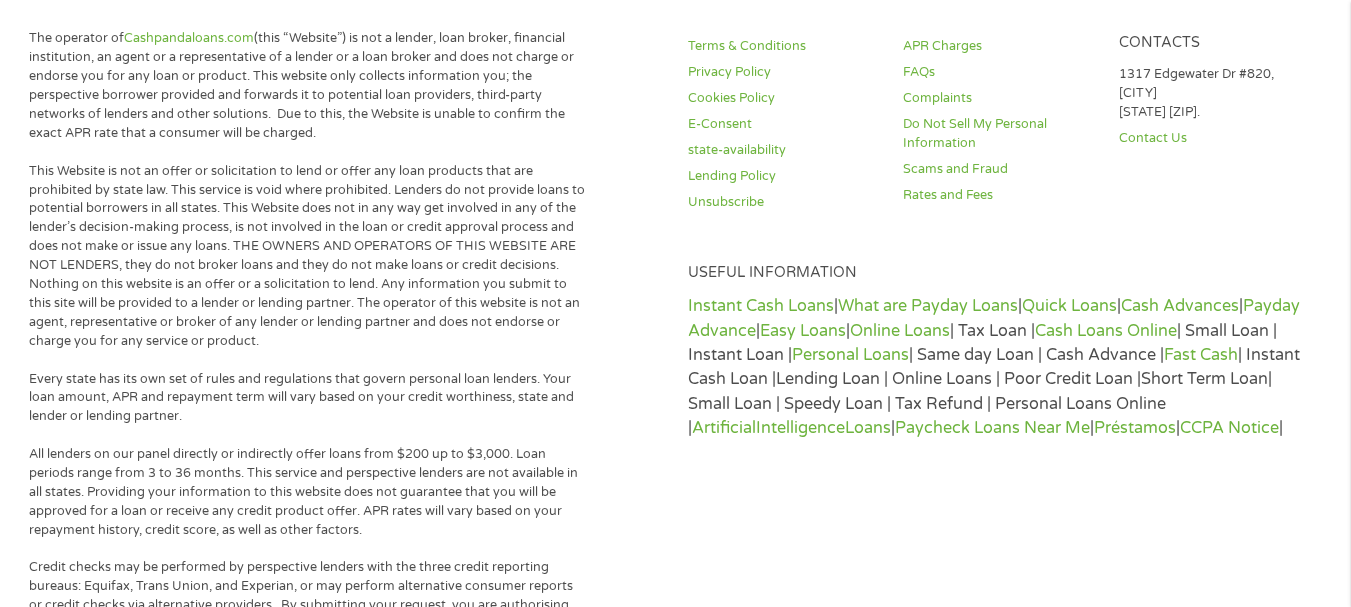 scroll, scrollTop: 8, scrollLeft: 8, axis: both 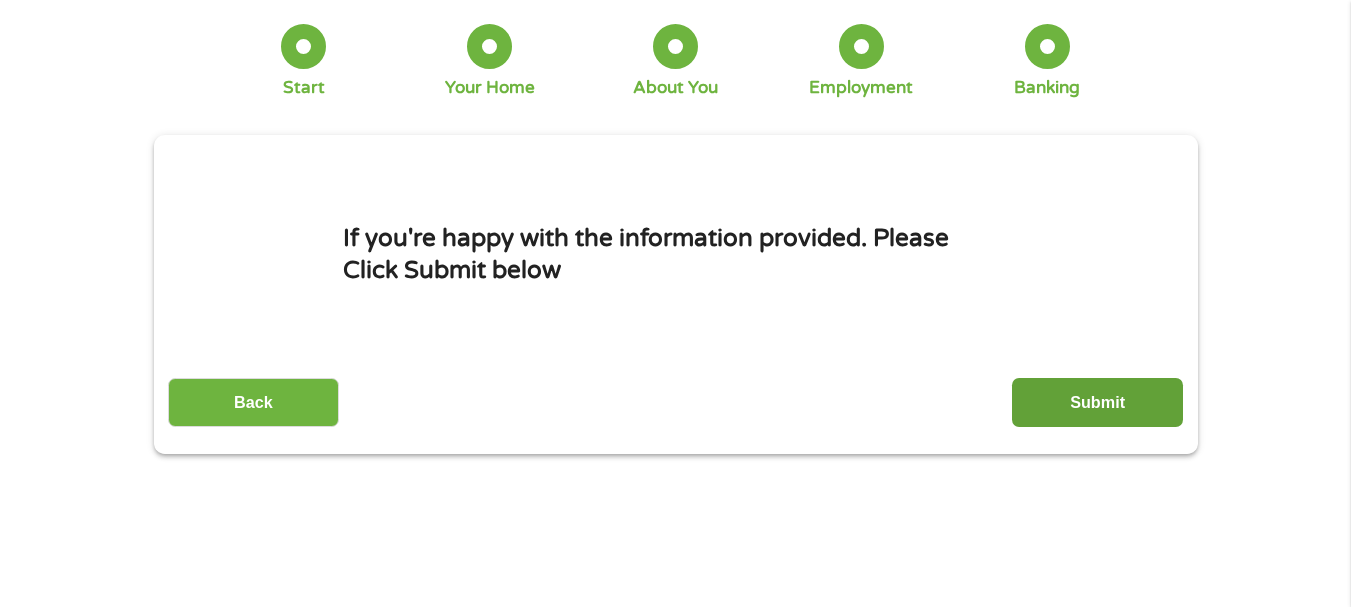 click on "Submit" at bounding box center [1097, 402] 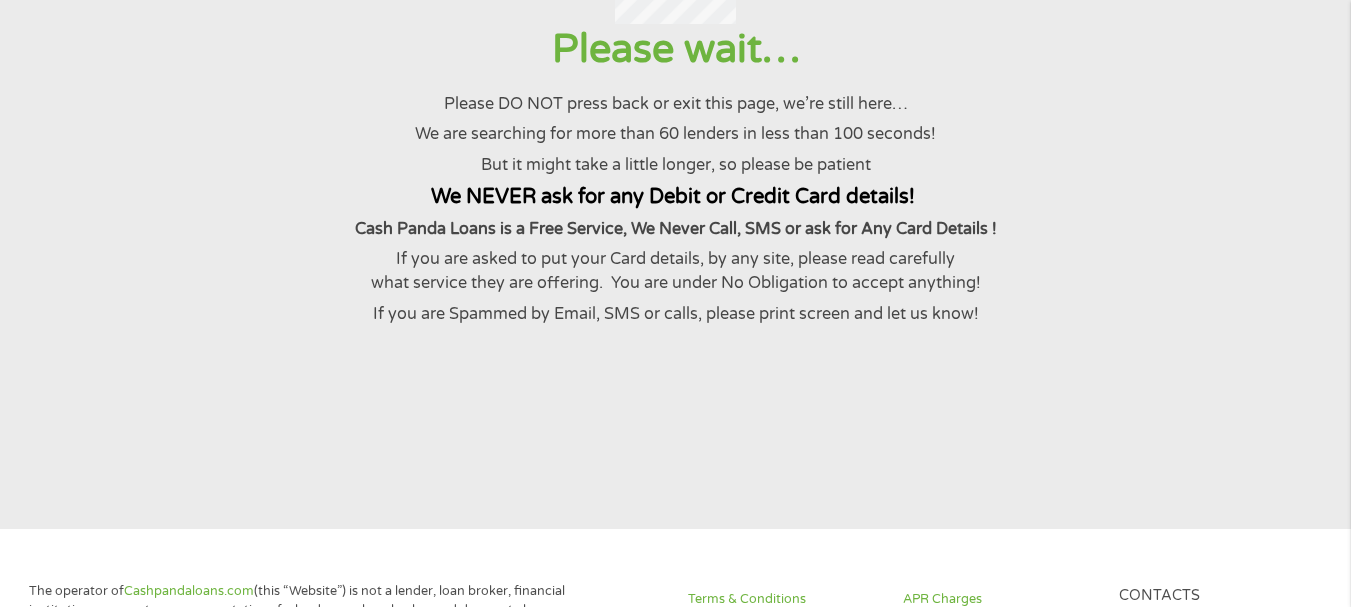 scroll, scrollTop: 0, scrollLeft: 0, axis: both 